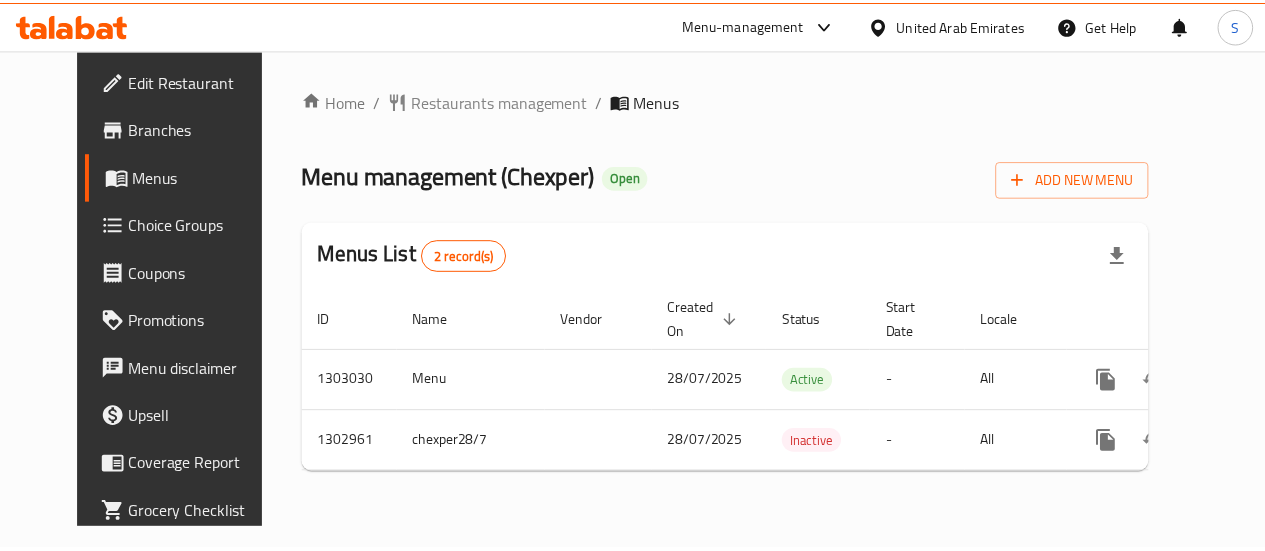 scroll, scrollTop: 0, scrollLeft: 0, axis: both 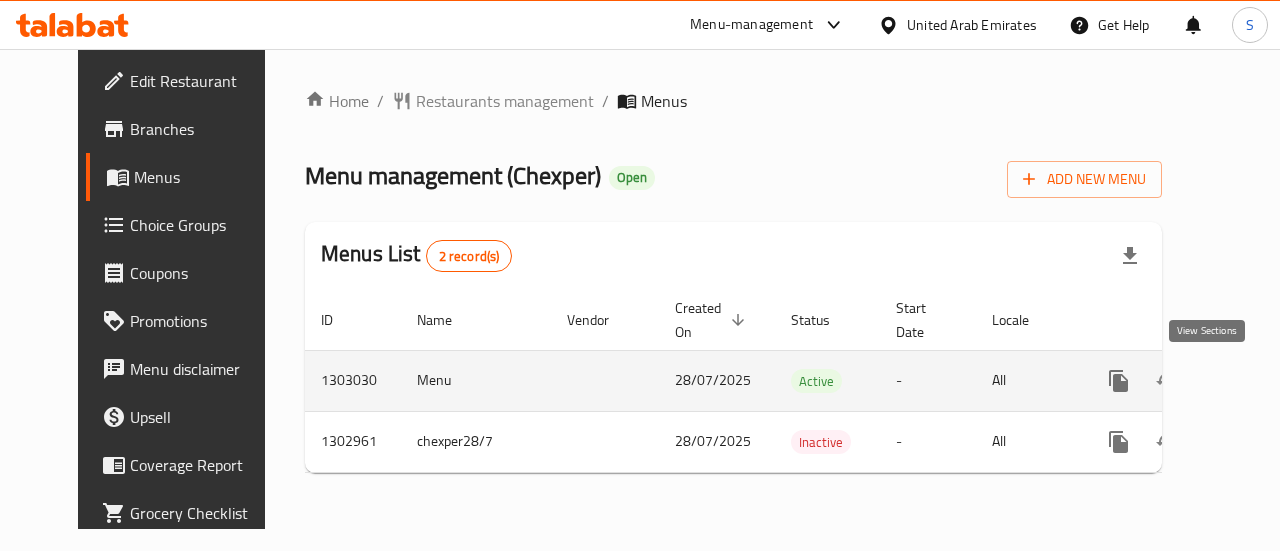 click 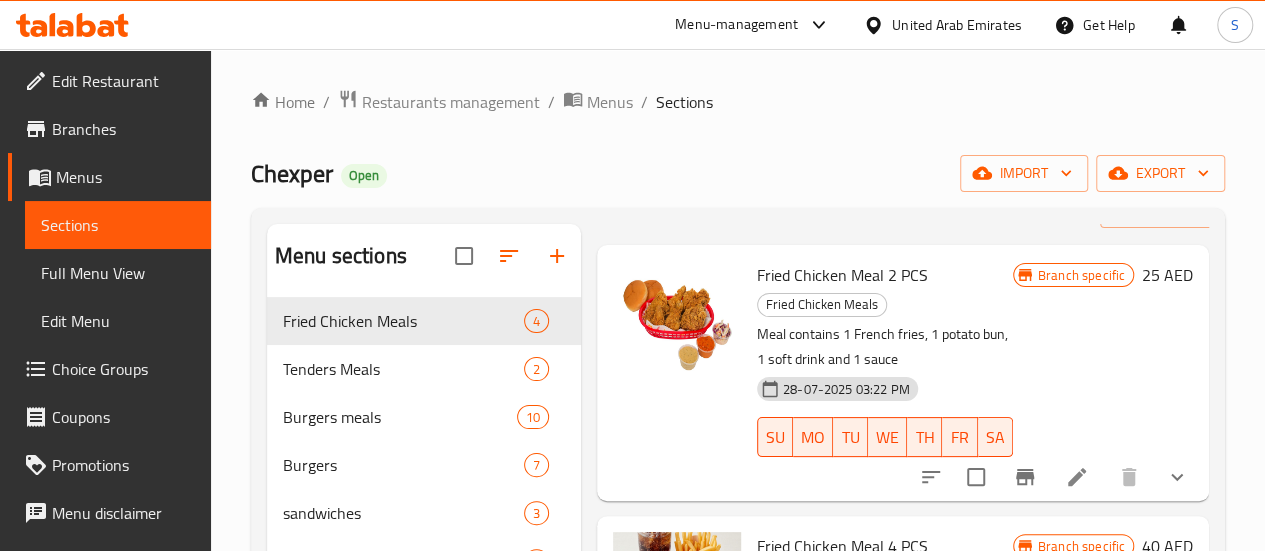 scroll, scrollTop: 100, scrollLeft: 0, axis: vertical 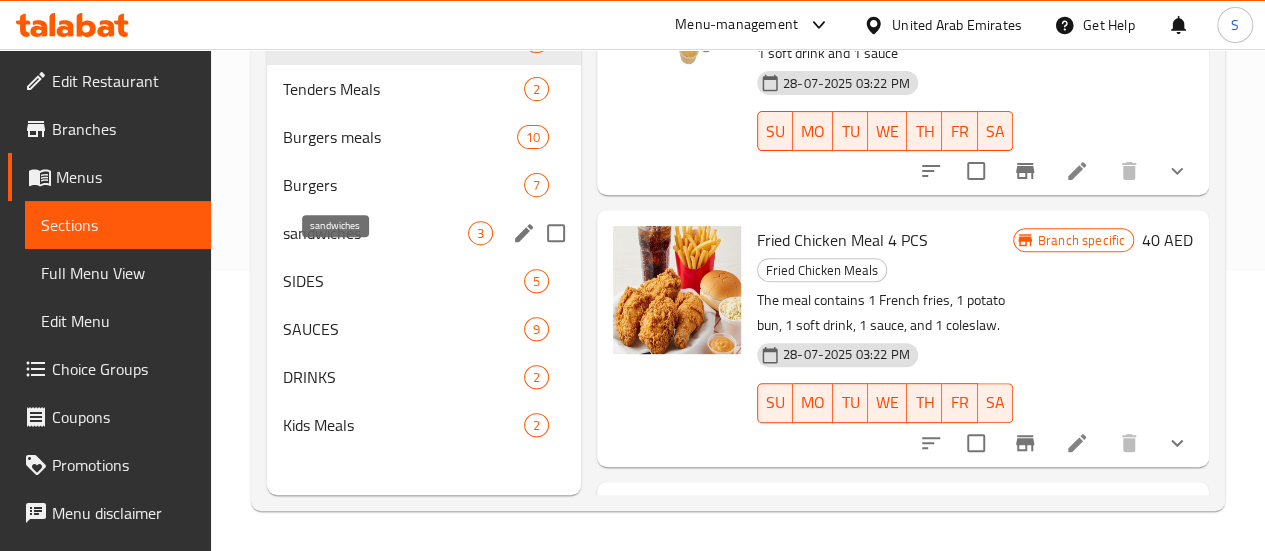 click on "sandwiches" at bounding box center [375, 233] 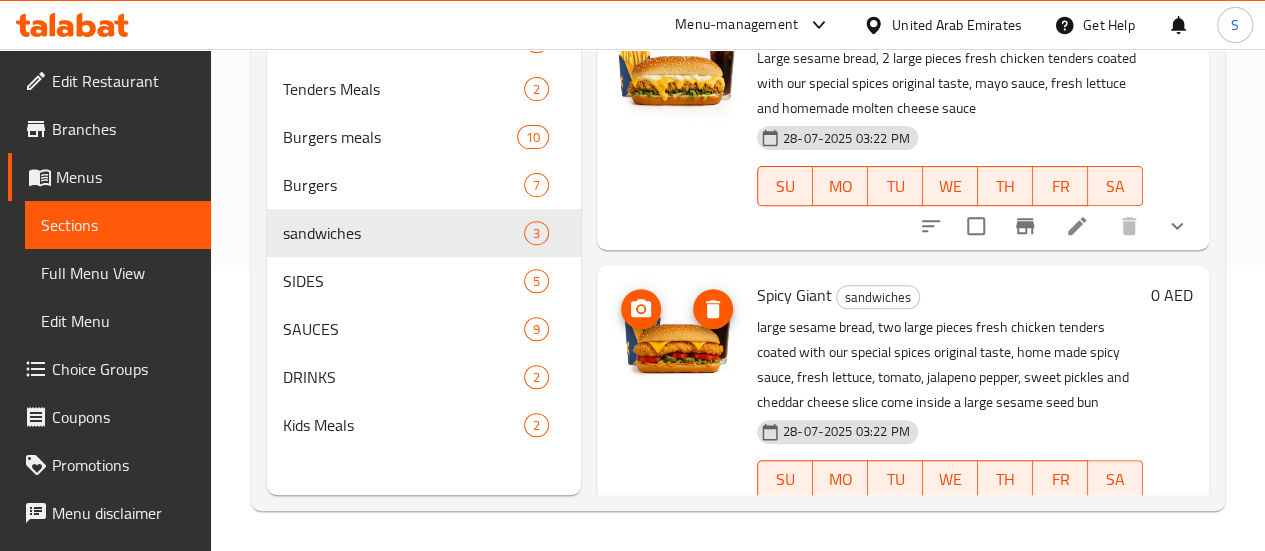 scroll, scrollTop: 0, scrollLeft: 0, axis: both 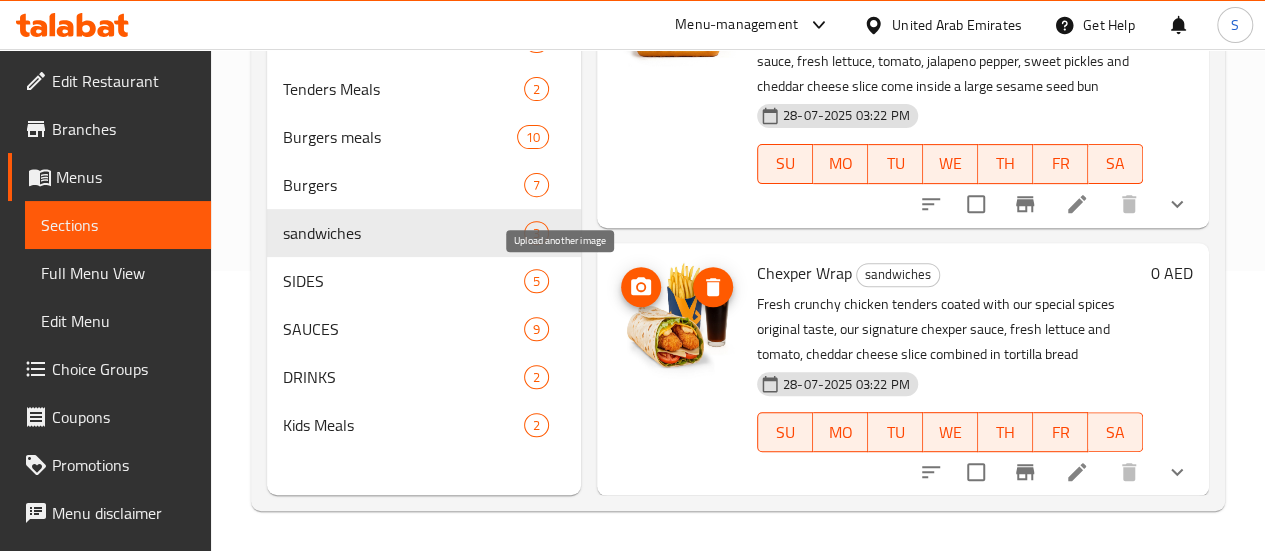 click 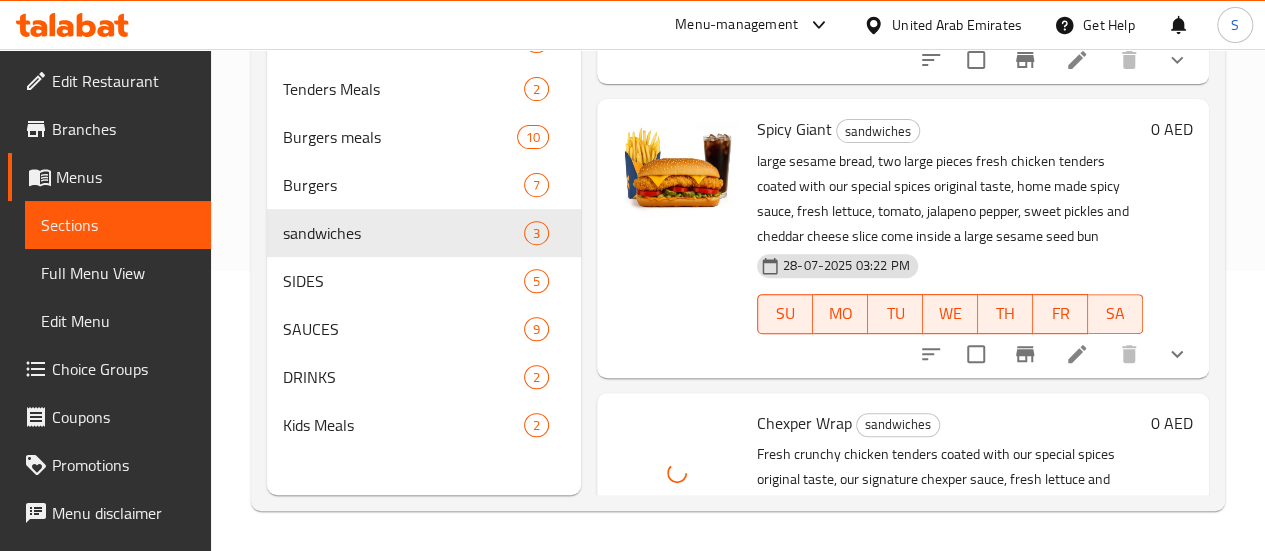 scroll, scrollTop: 158, scrollLeft: 0, axis: vertical 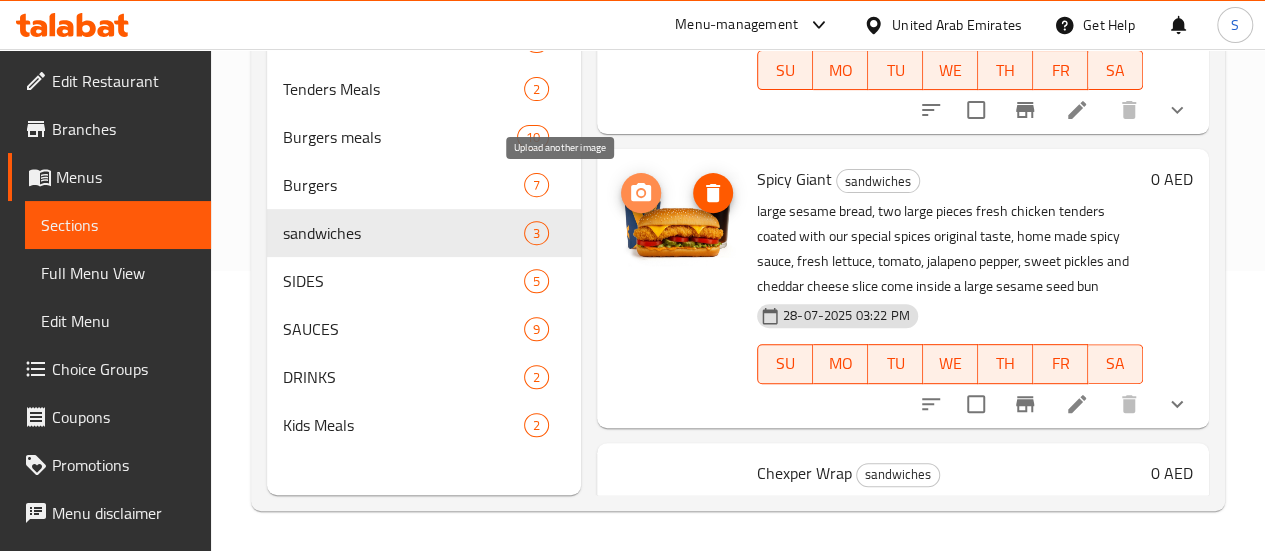 click 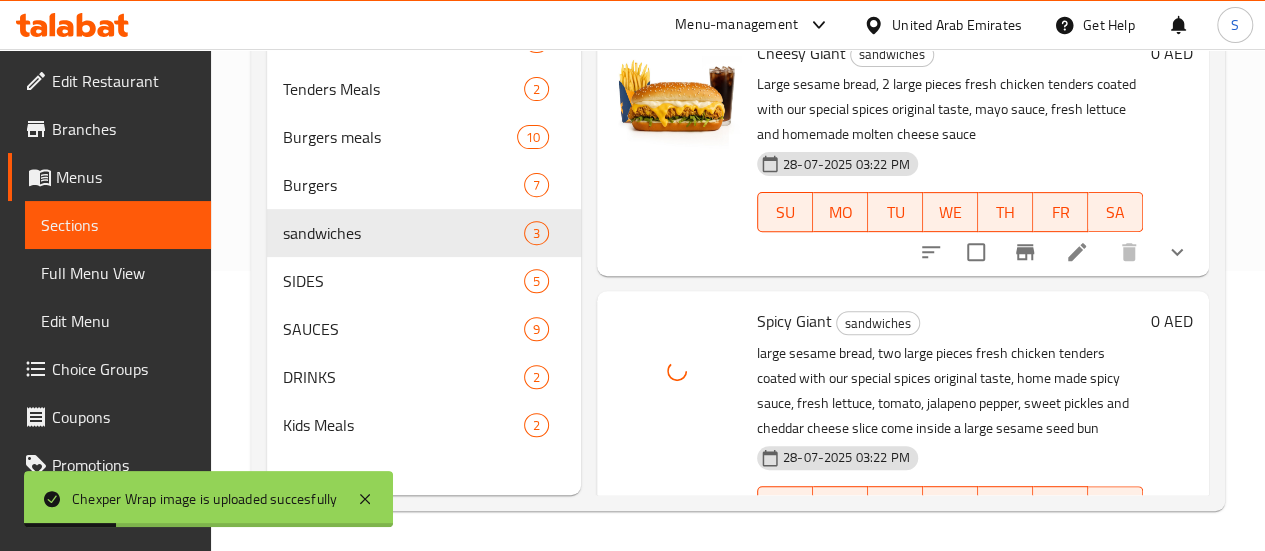 scroll, scrollTop: 0, scrollLeft: 0, axis: both 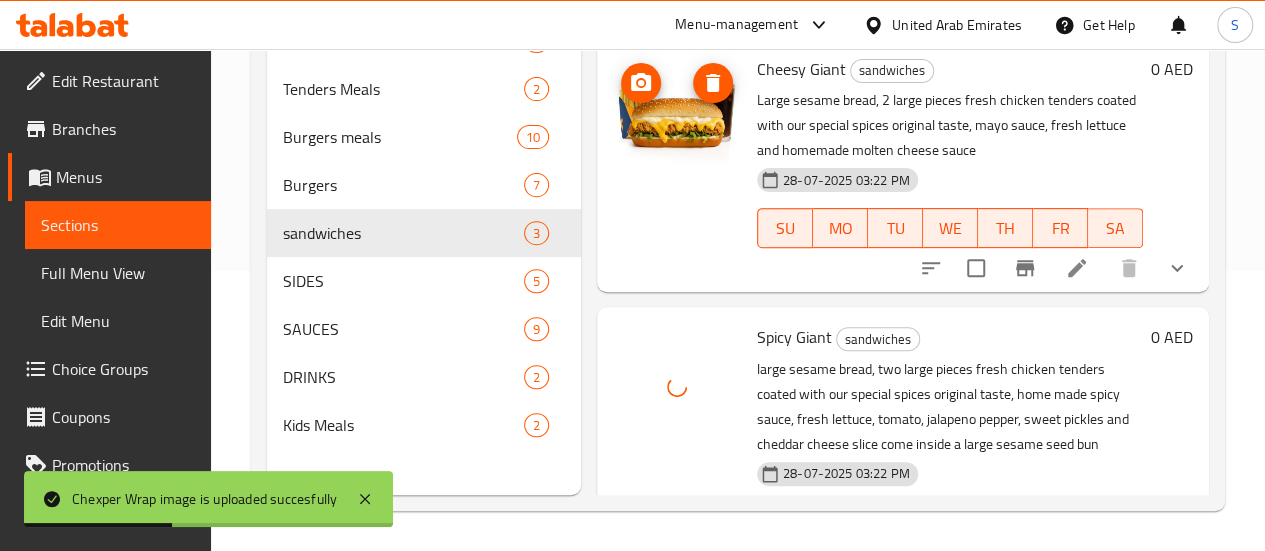 click at bounding box center (677, 119) 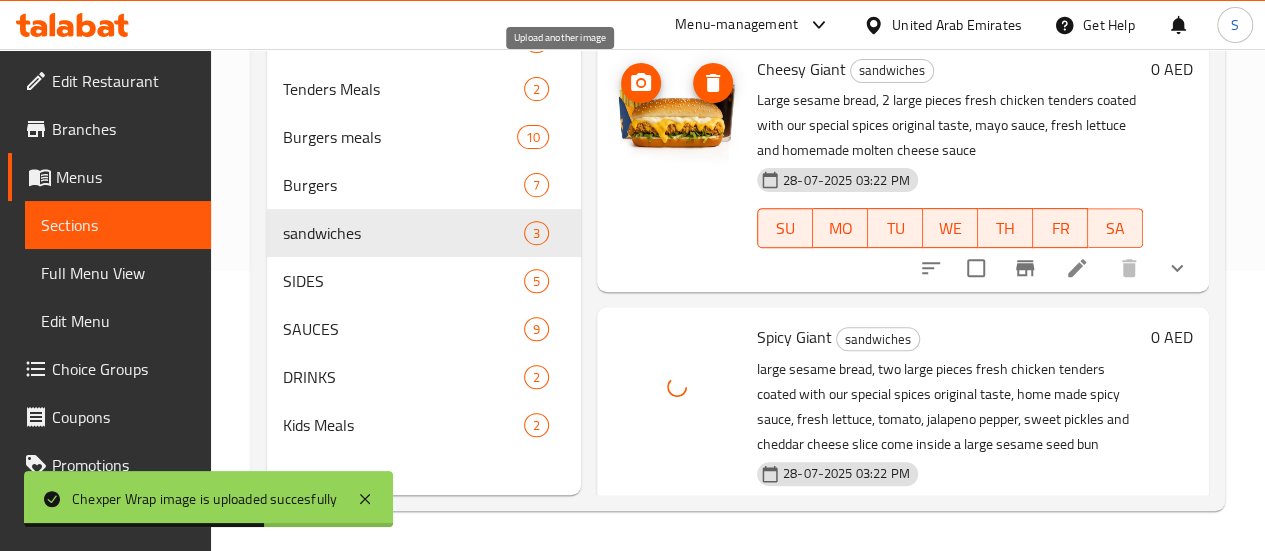 click 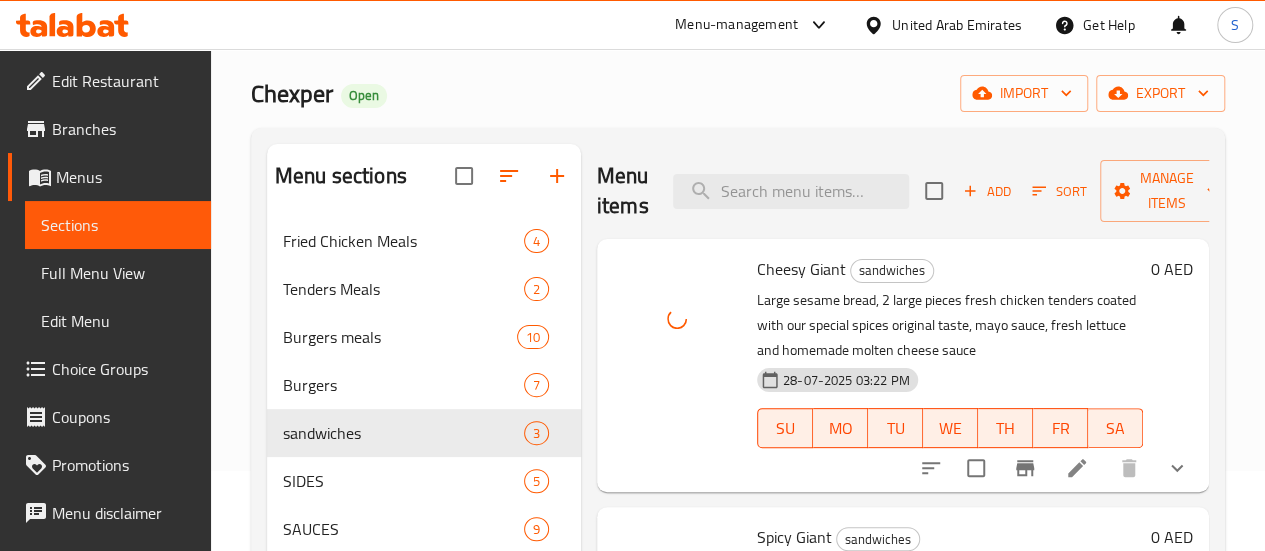 scroll, scrollTop: 0, scrollLeft: 0, axis: both 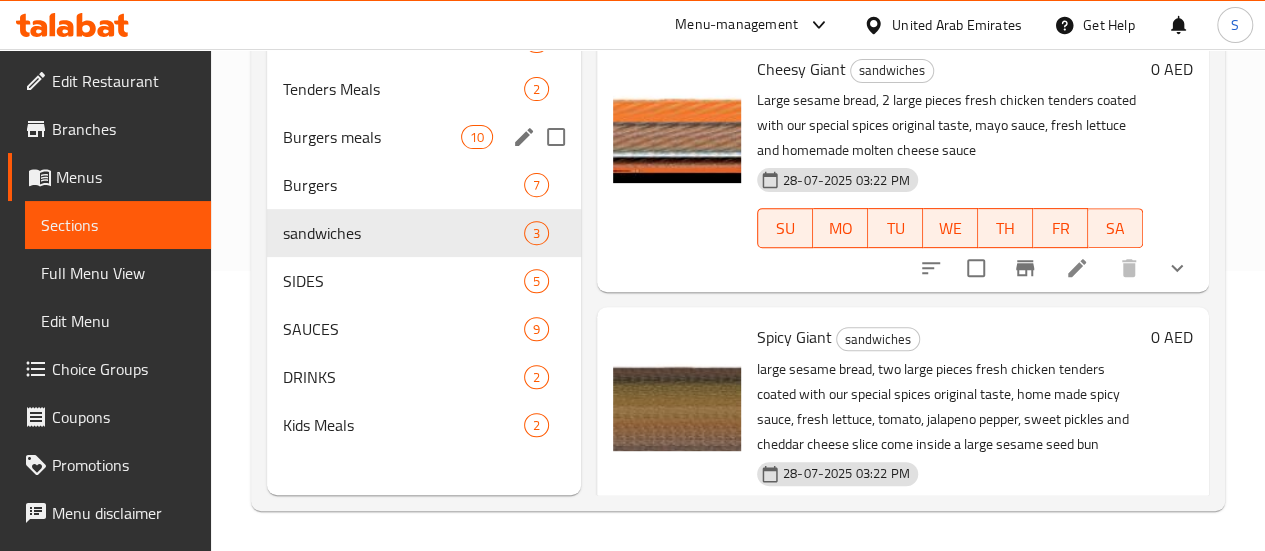 click on "Burgers meals 10" at bounding box center (424, 137) 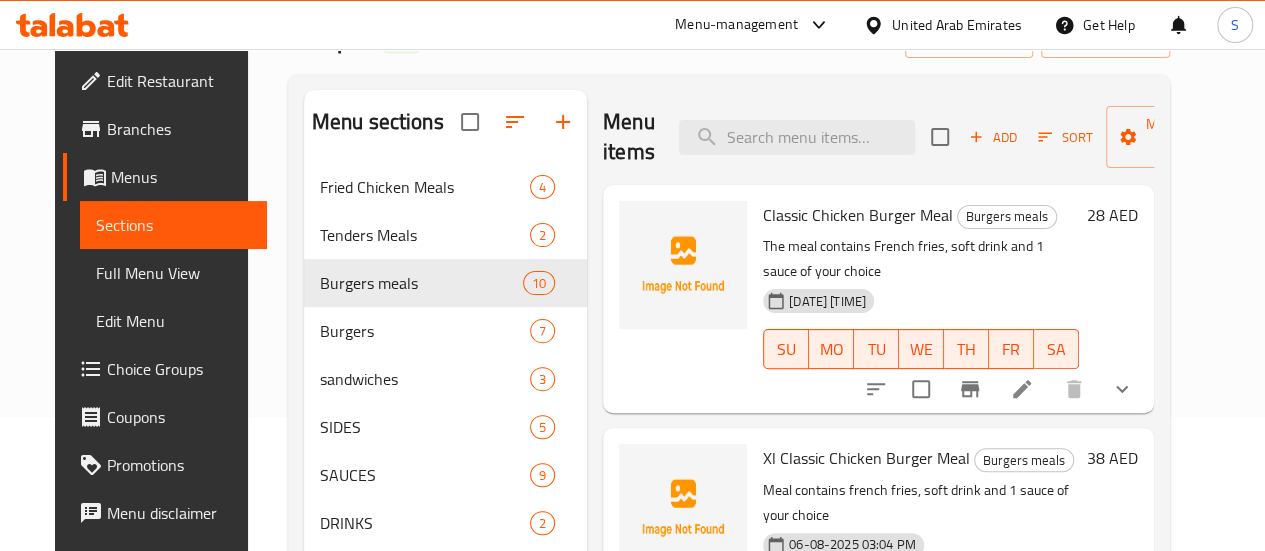 scroll, scrollTop: 0, scrollLeft: 0, axis: both 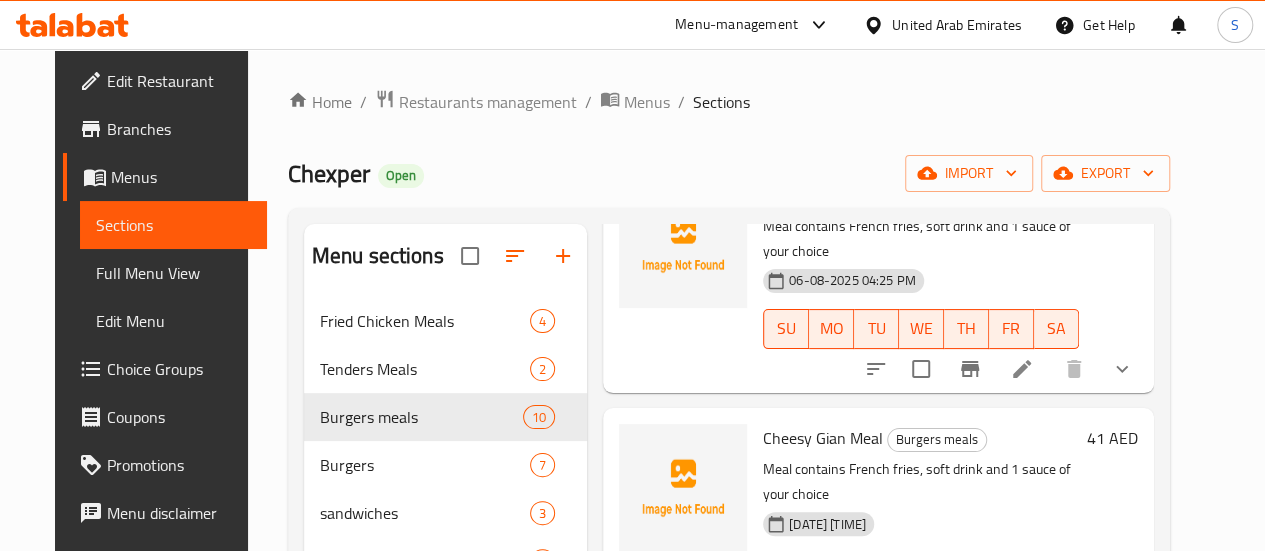 click on "Cheesy Gian Meal" at bounding box center (823, 438) 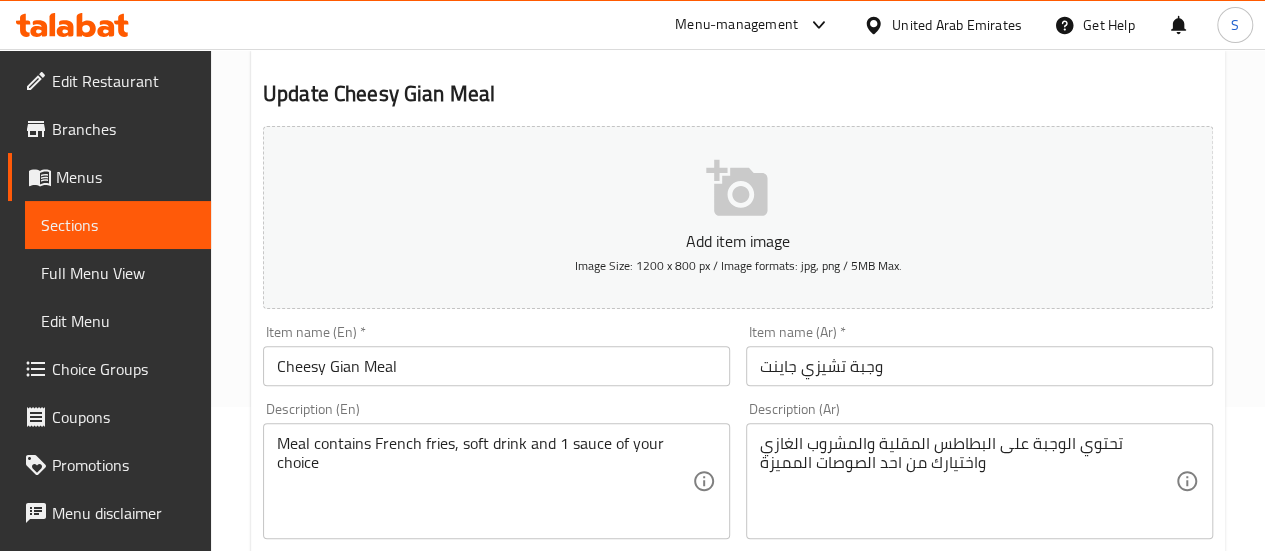 scroll, scrollTop: 300, scrollLeft: 0, axis: vertical 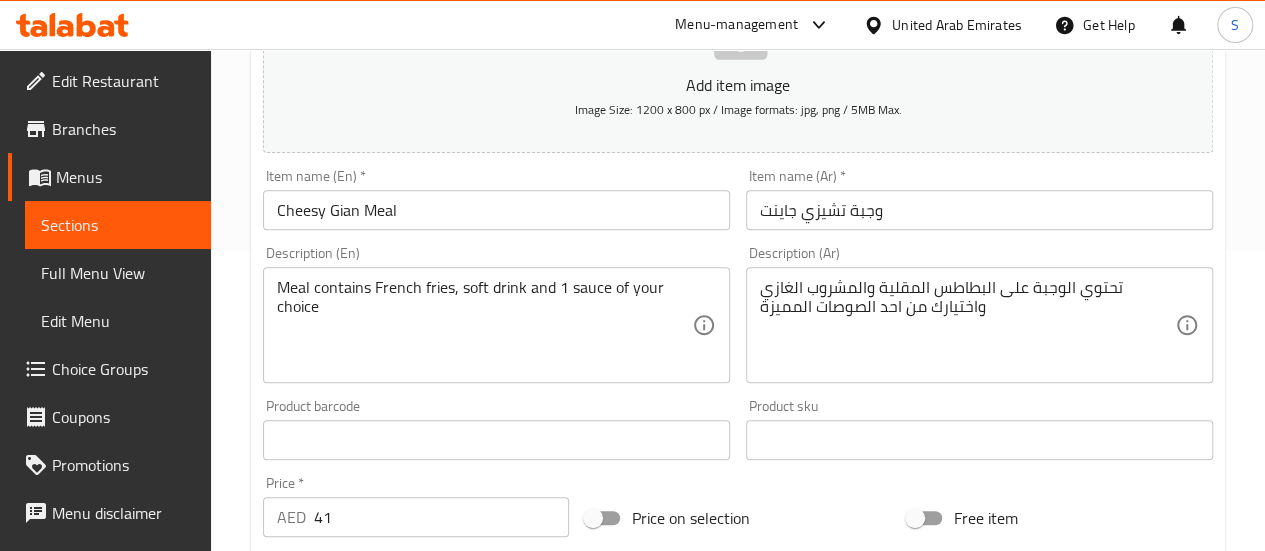click on "Cheesy Gian Meal" at bounding box center [496, 210] 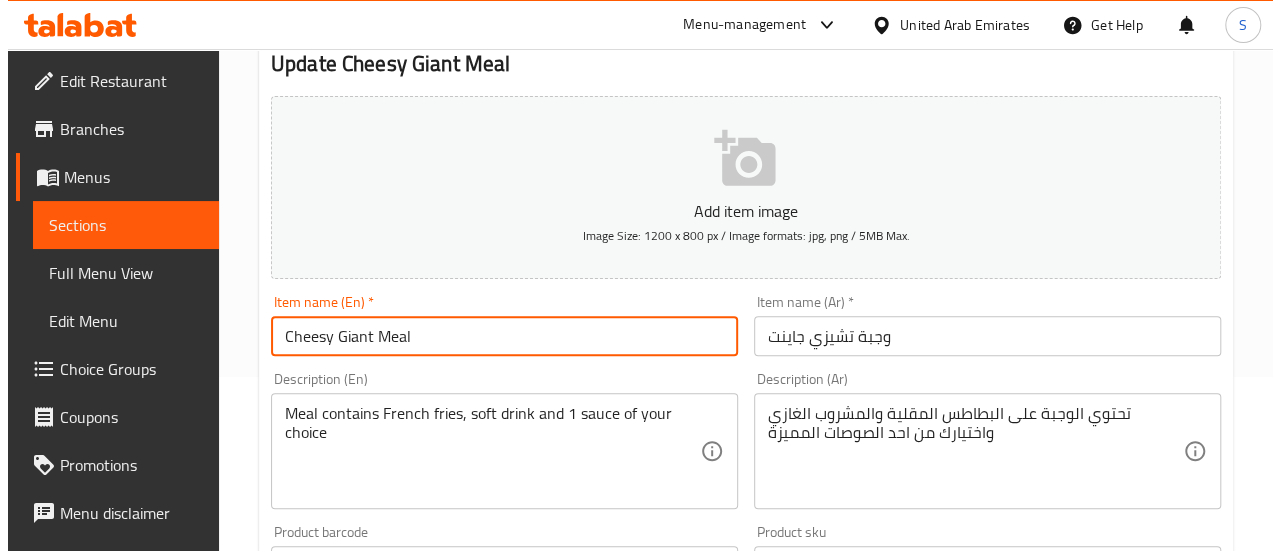 scroll, scrollTop: 74, scrollLeft: 0, axis: vertical 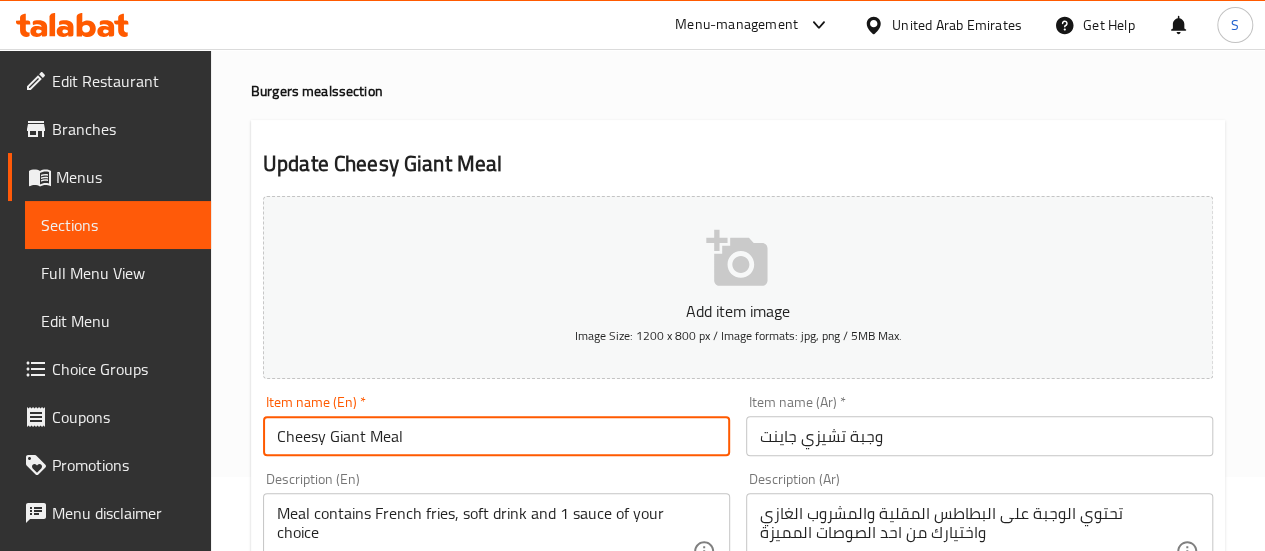 type on "Cheesy Giant Meal" 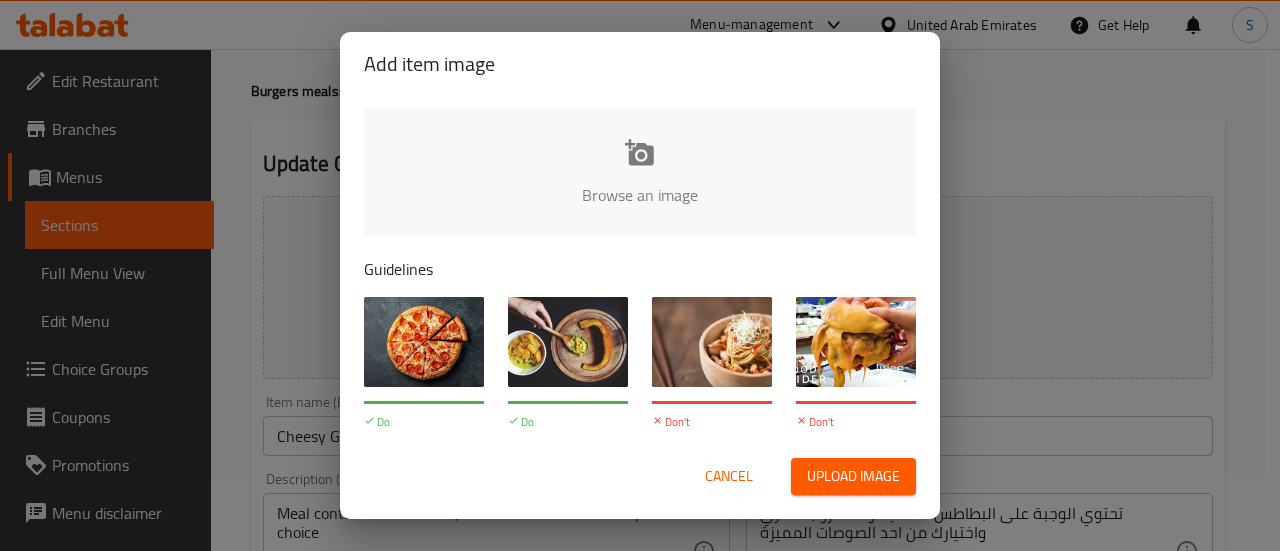 click on "Upload image" at bounding box center [853, 476] 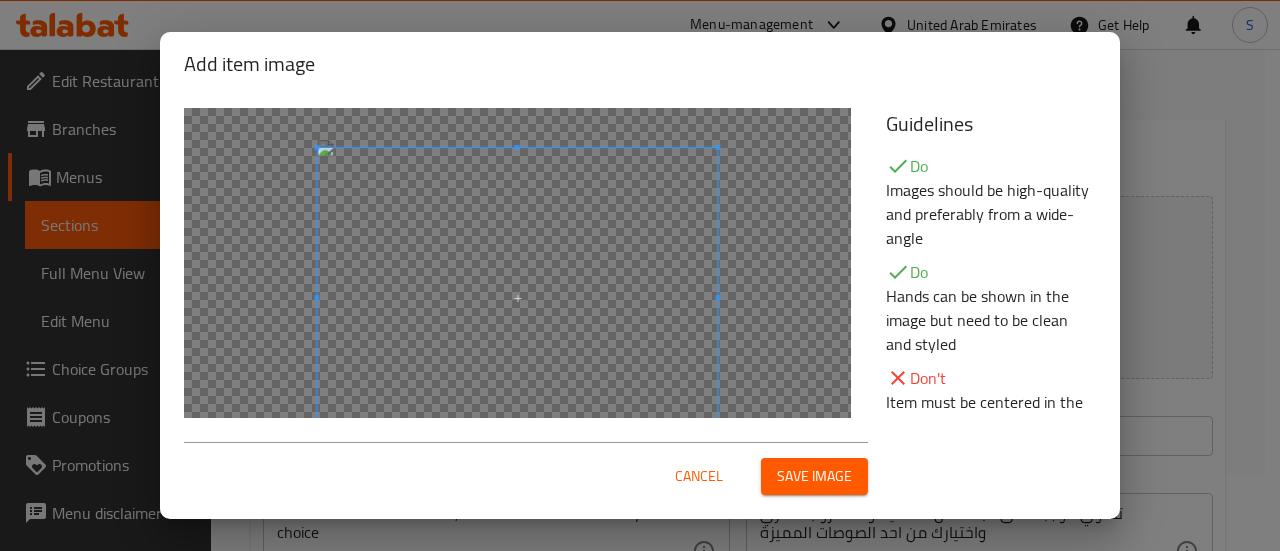 scroll, scrollTop: 100, scrollLeft: 0, axis: vertical 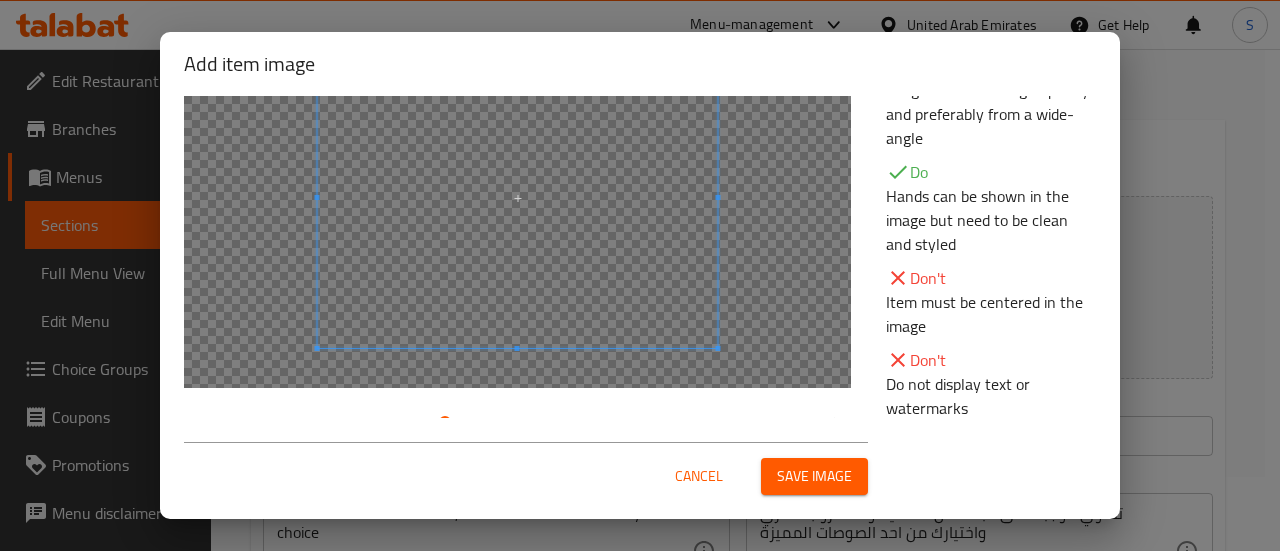 click on "Save image" at bounding box center (814, 476) 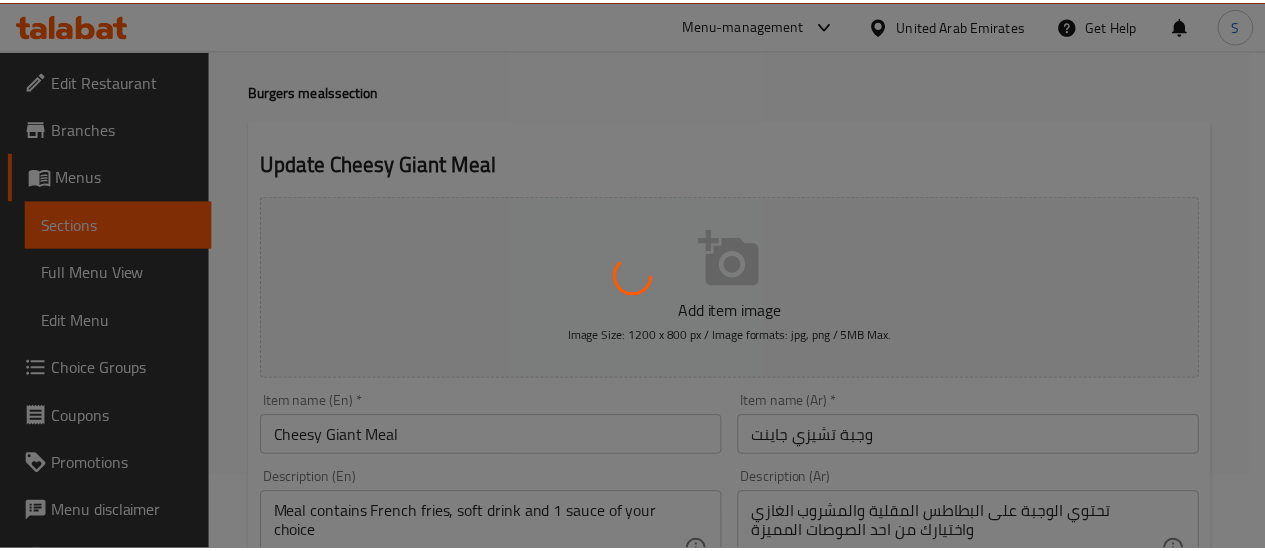 scroll, scrollTop: 54, scrollLeft: 0, axis: vertical 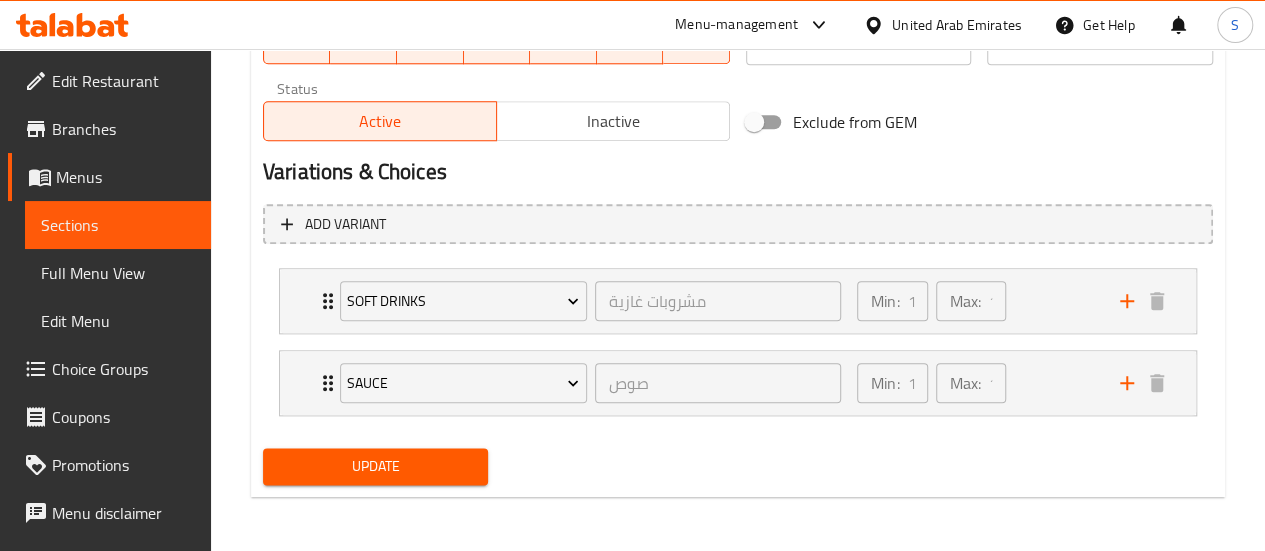 click on "Update" at bounding box center (376, 466) 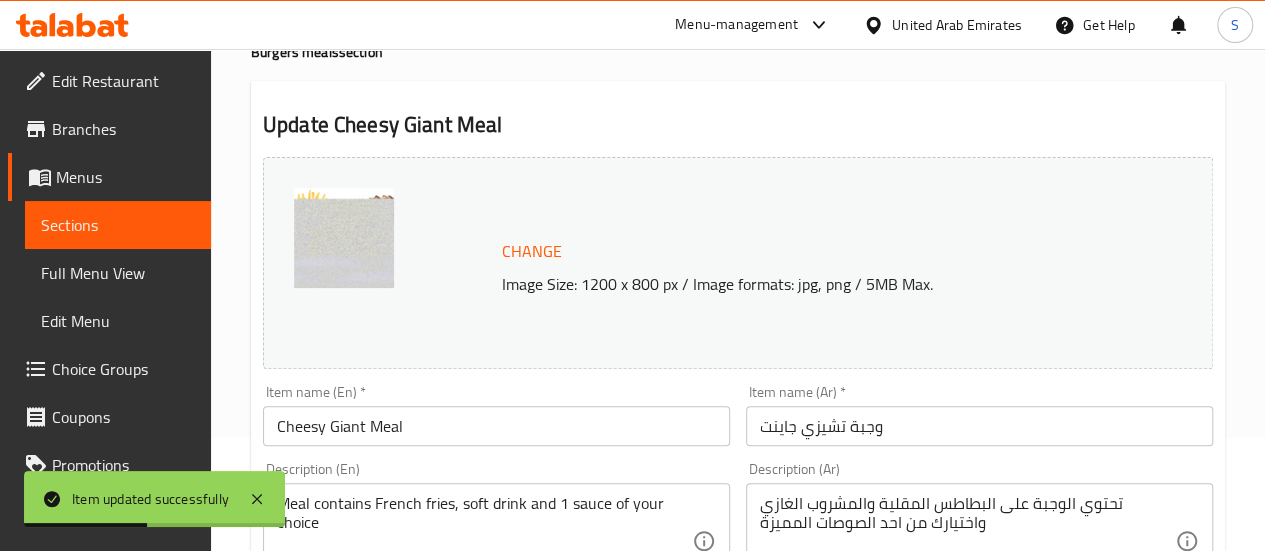 scroll, scrollTop: 0, scrollLeft: 0, axis: both 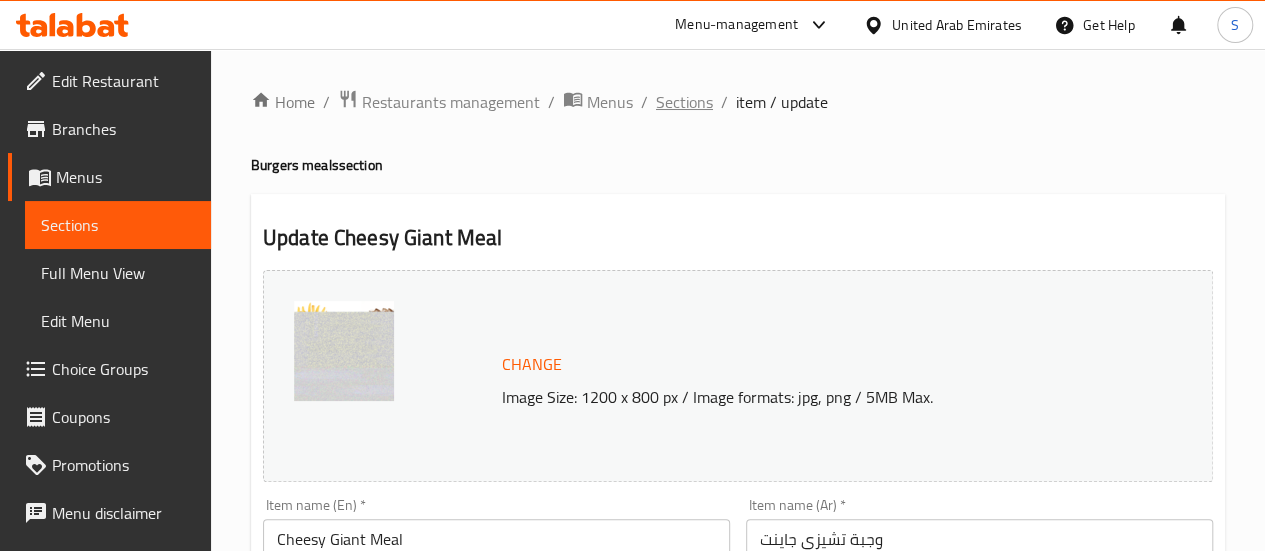 click on "Sections" at bounding box center [684, 102] 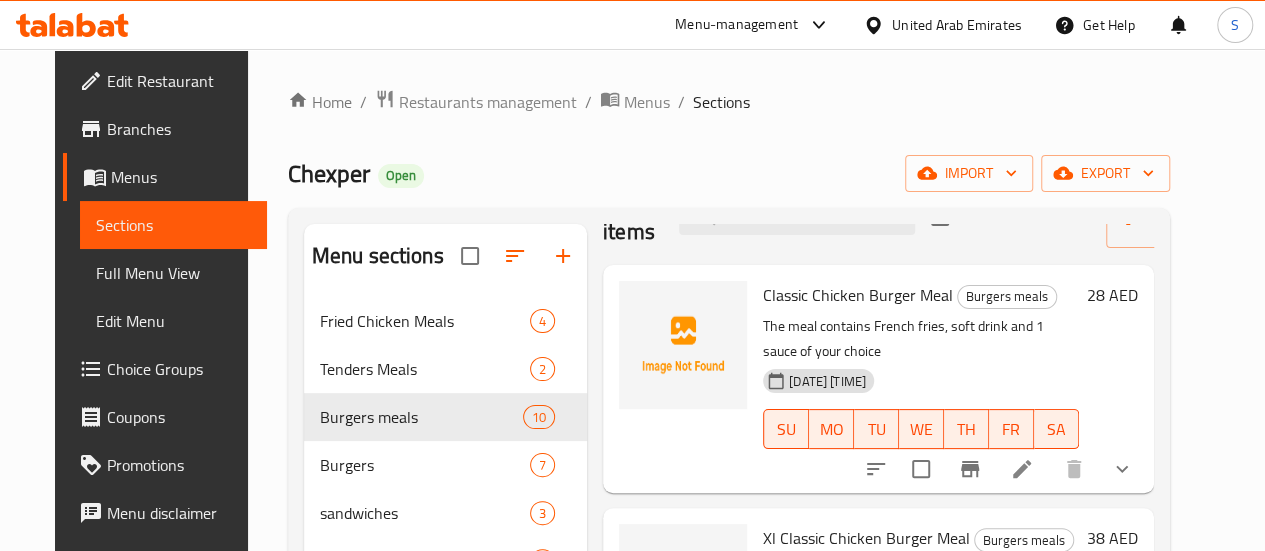 scroll, scrollTop: 0, scrollLeft: 0, axis: both 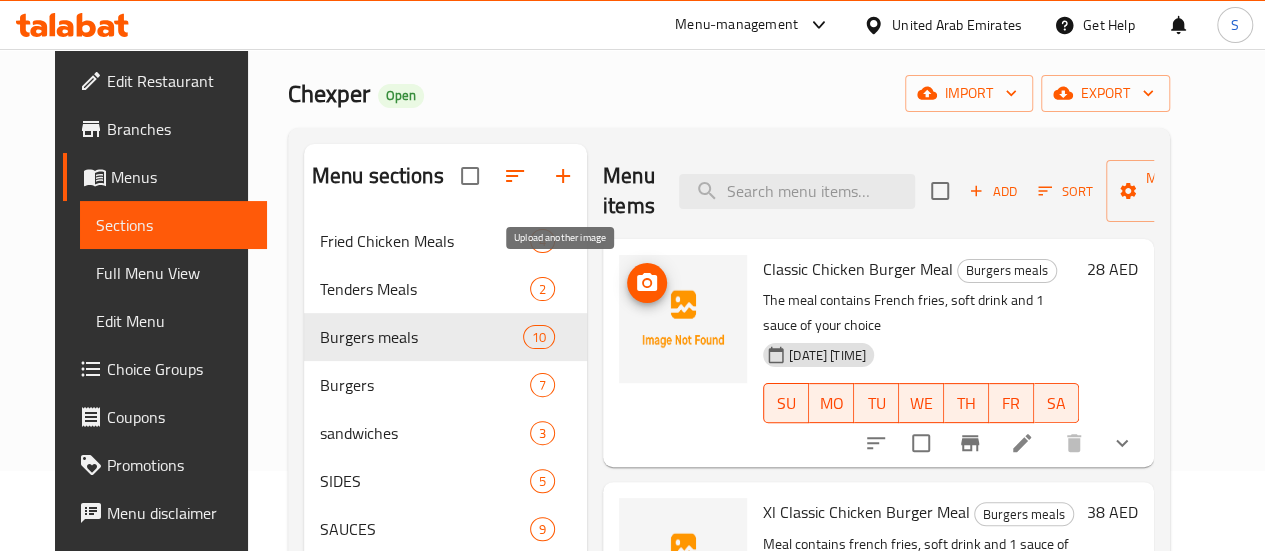click 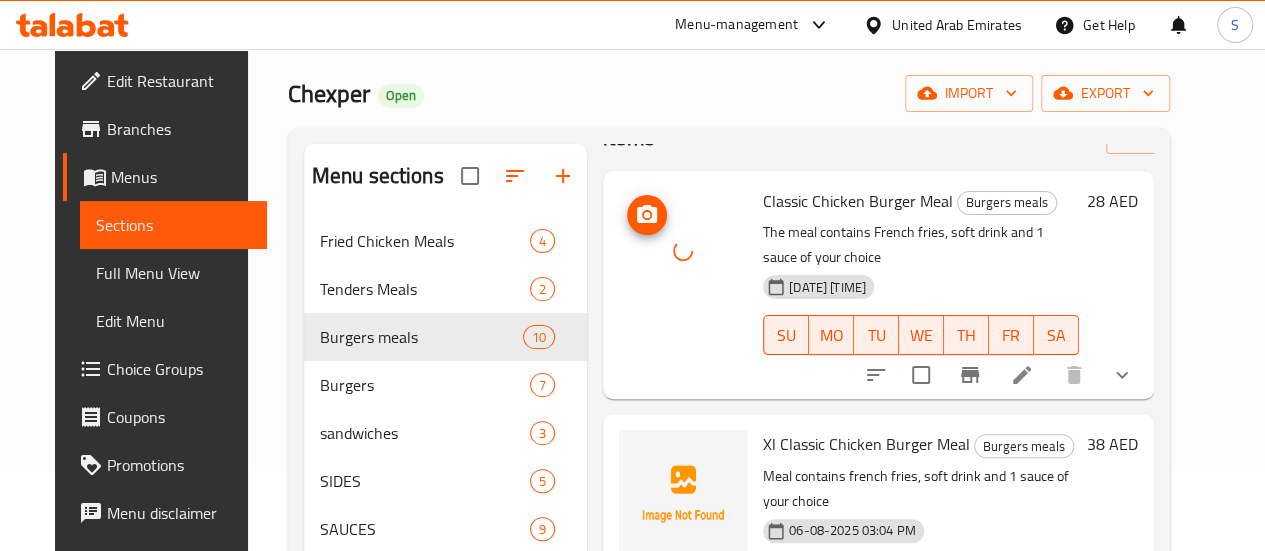 scroll, scrollTop: 100, scrollLeft: 0, axis: vertical 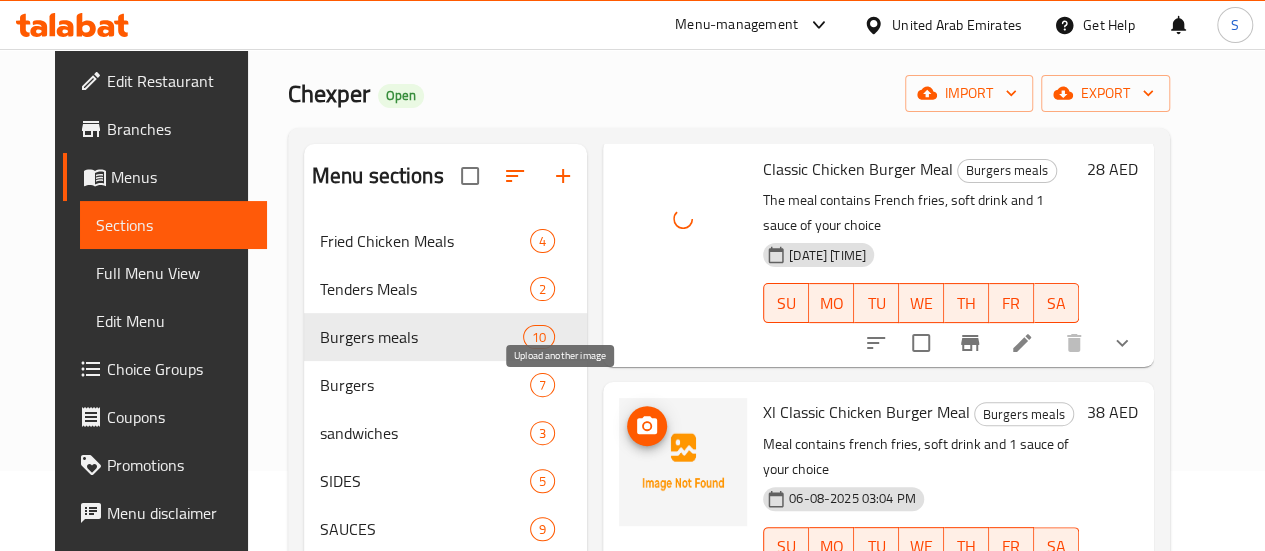 click 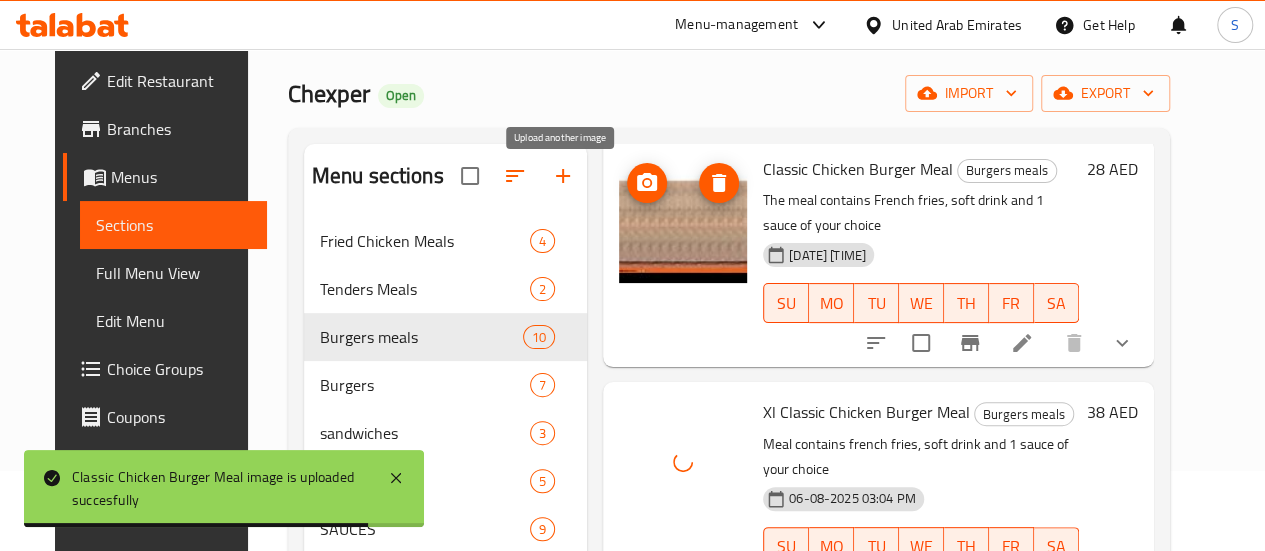 click 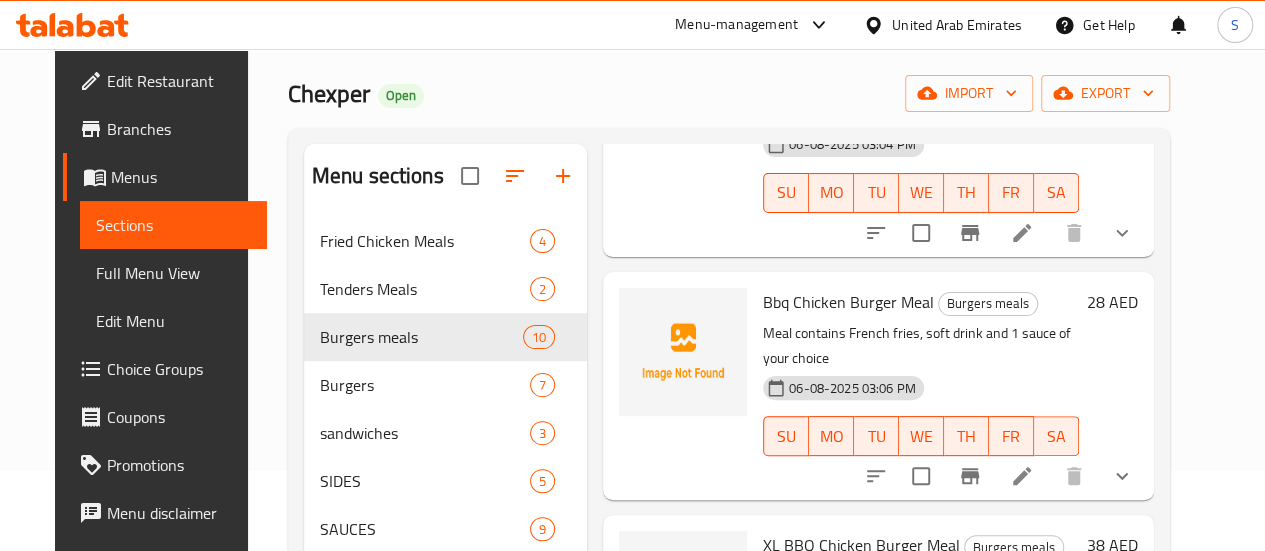 scroll, scrollTop: 500, scrollLeft: 0, axis: vertical 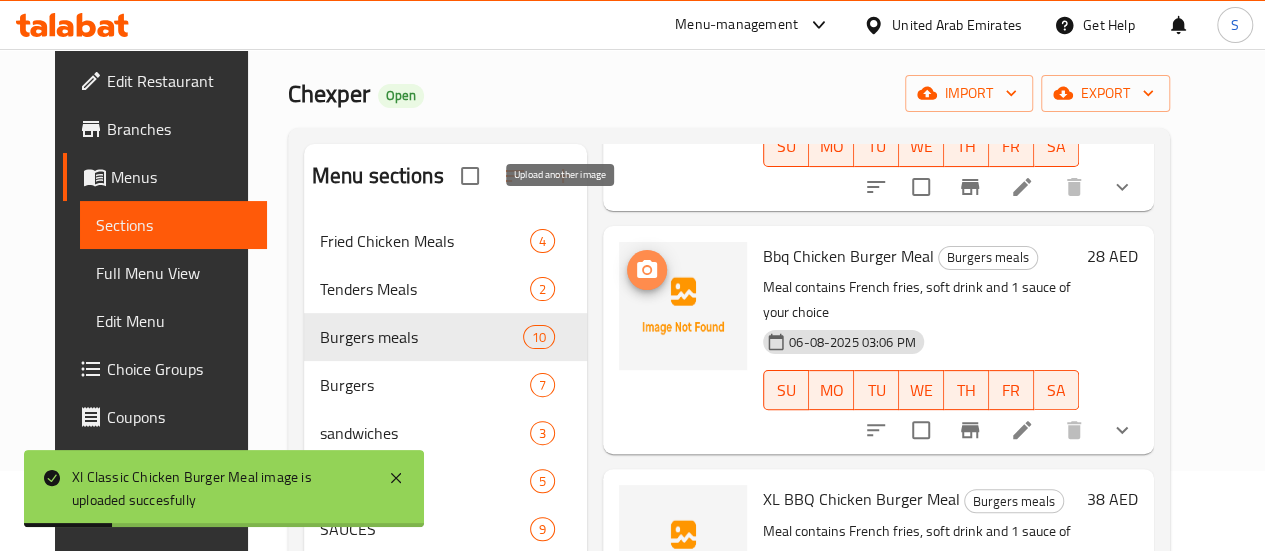 click 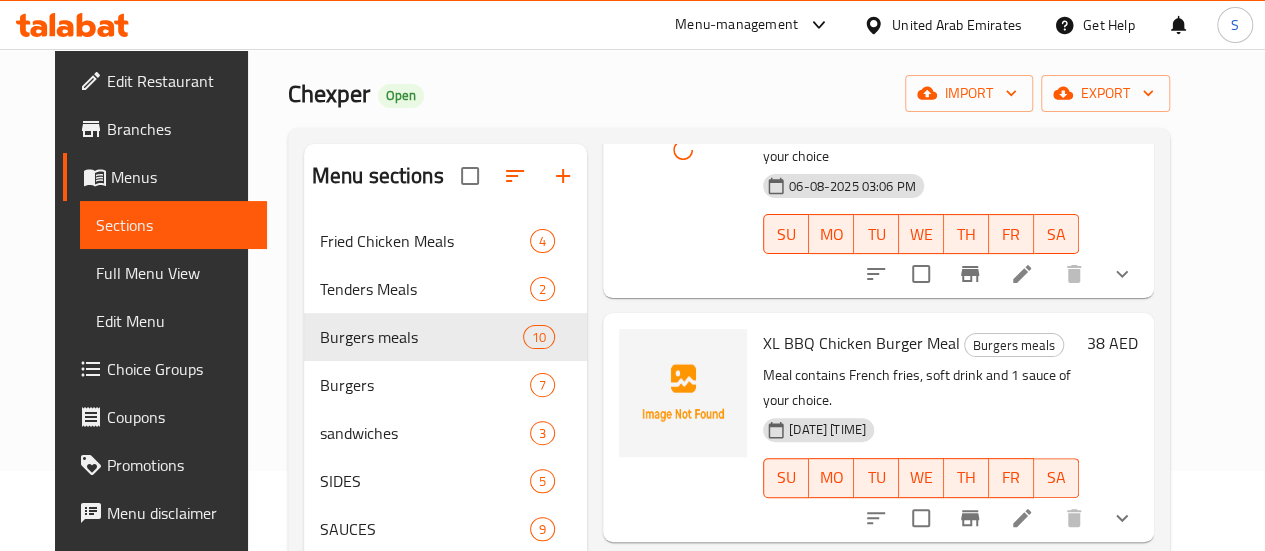 scroll, scrollTop: 700, scrollLeft: 0, axis: vertical 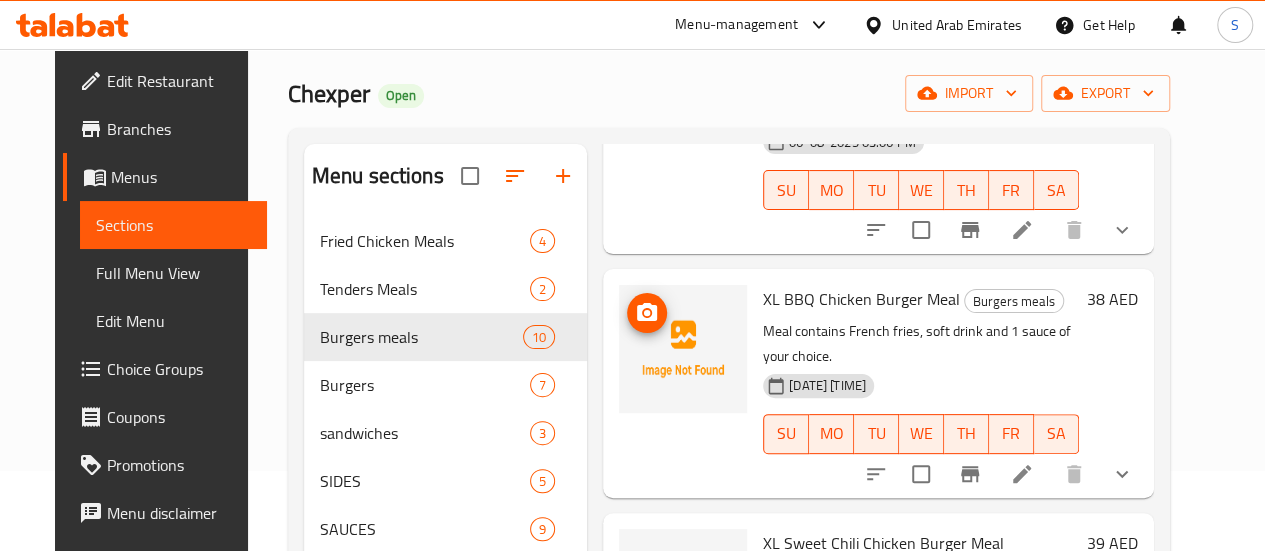 click at bounding box center (683, 349) 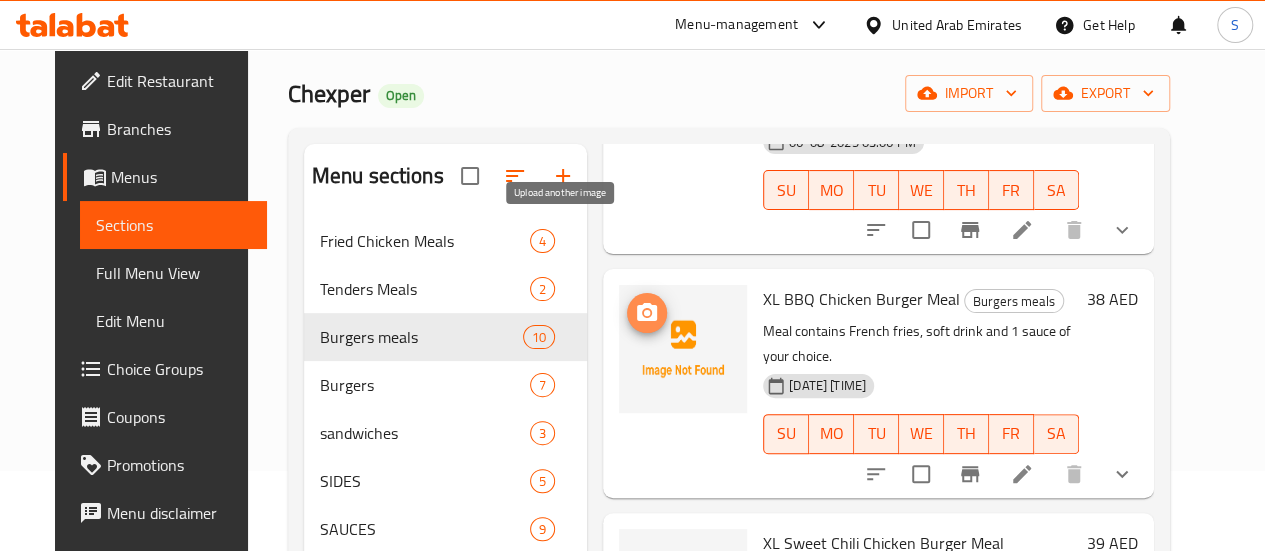 click 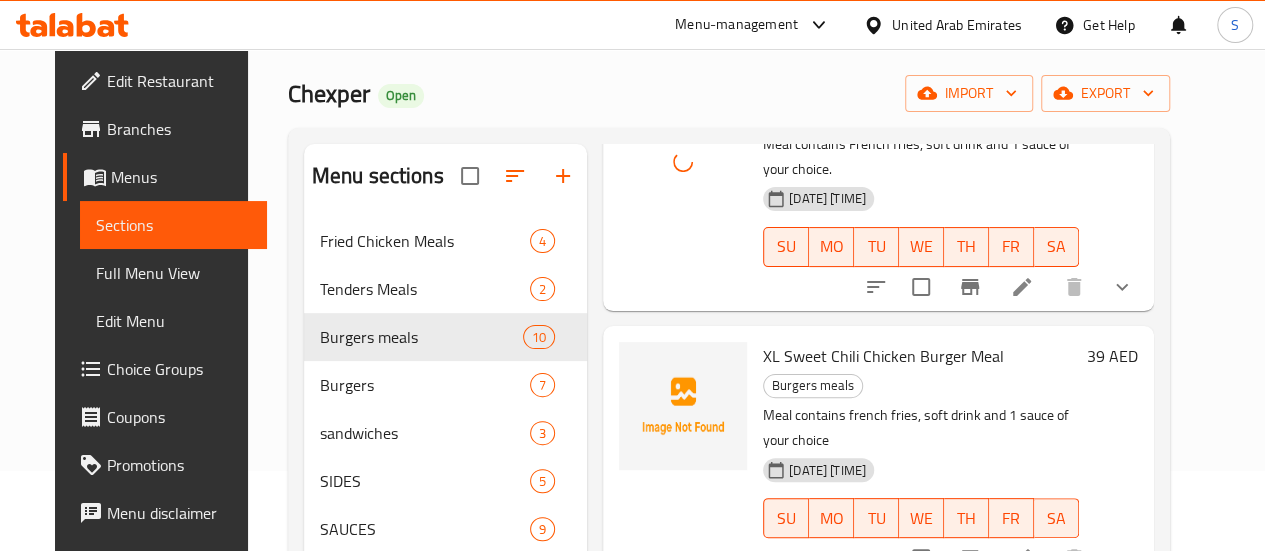 scroll, scrollTop: 900, scrollLeft: 0, axis: vertical 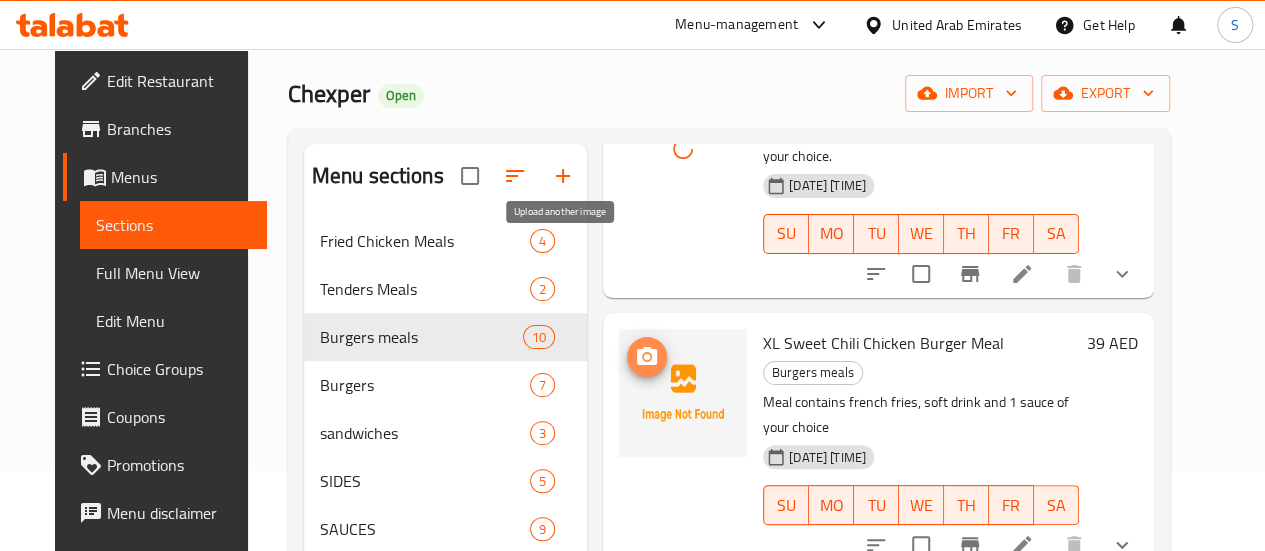 click 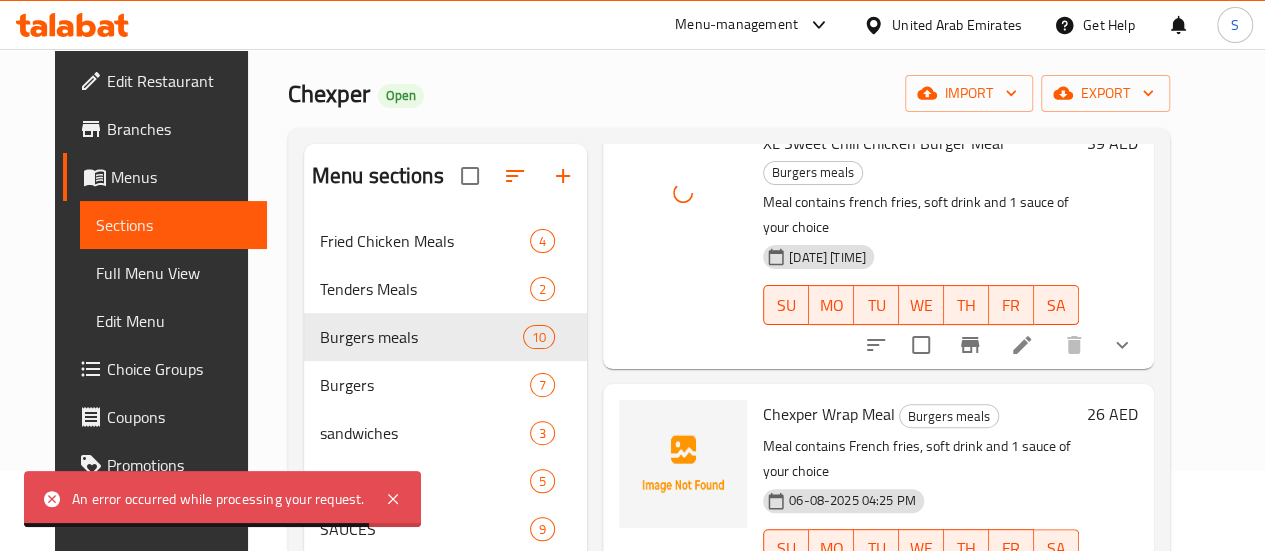 scroll, scrollTop: 1200, scrollLeft: 0, axis: vertical 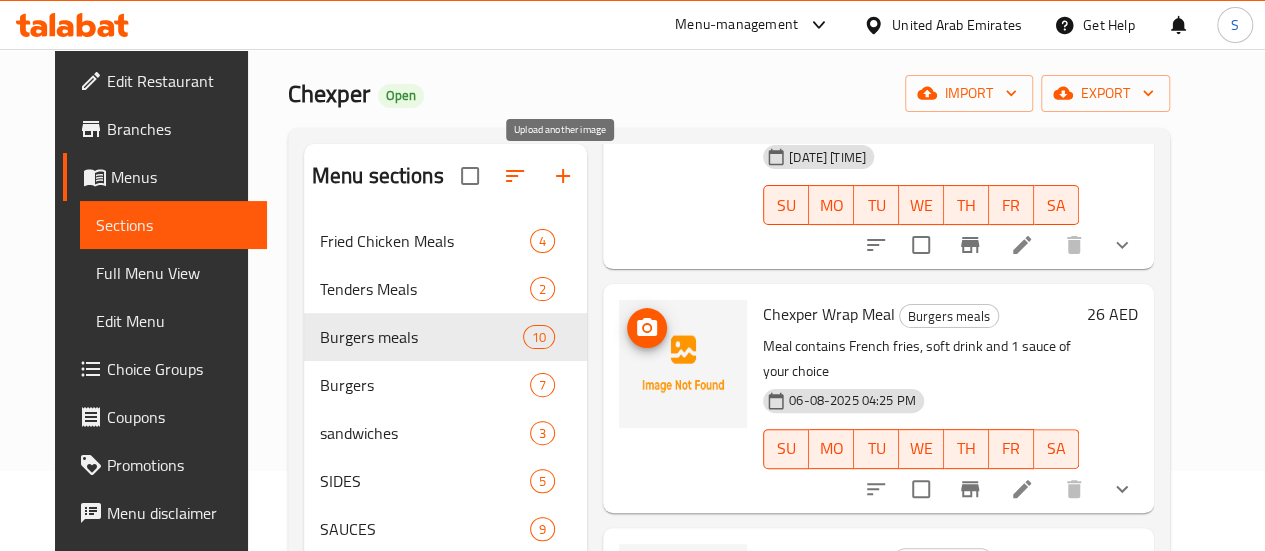 click 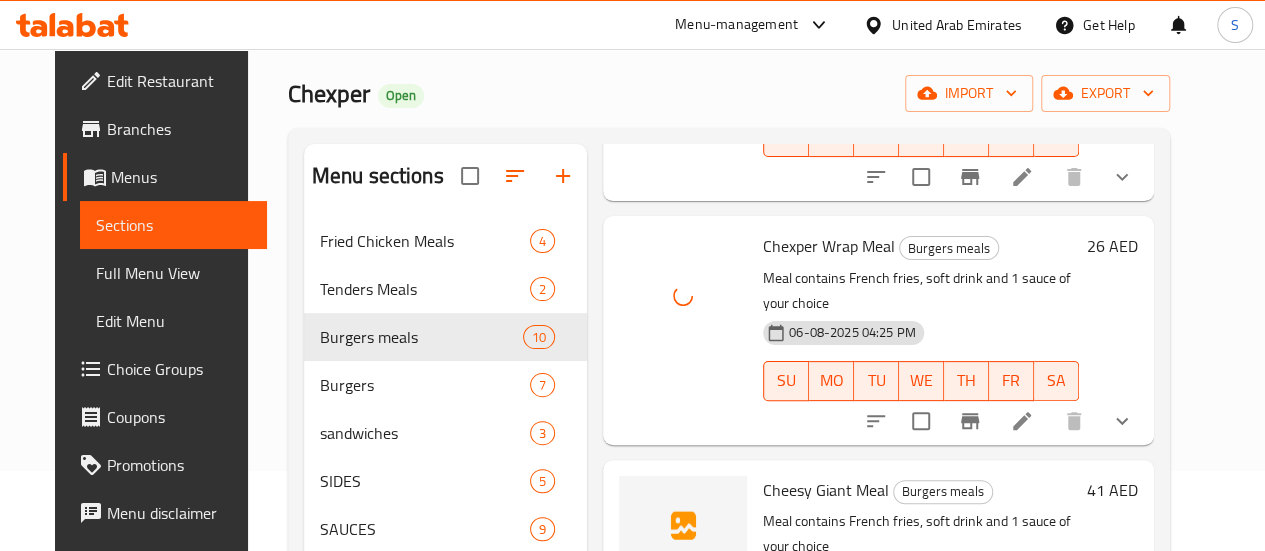 scroll, scrollTop: 1300, scrollLeft: 0, axis: vertical 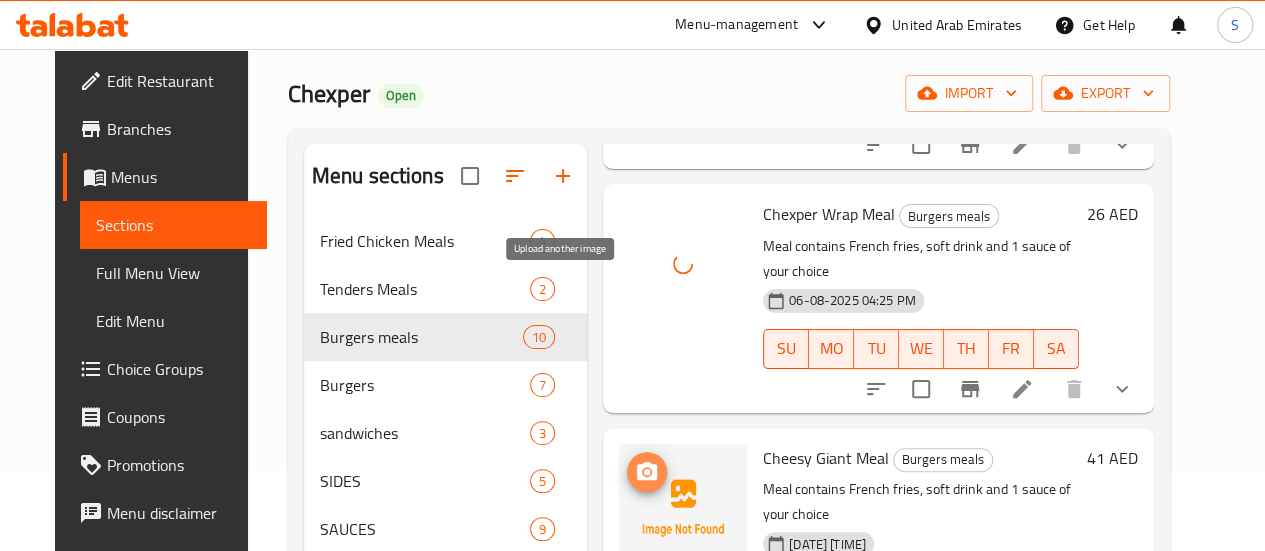 click 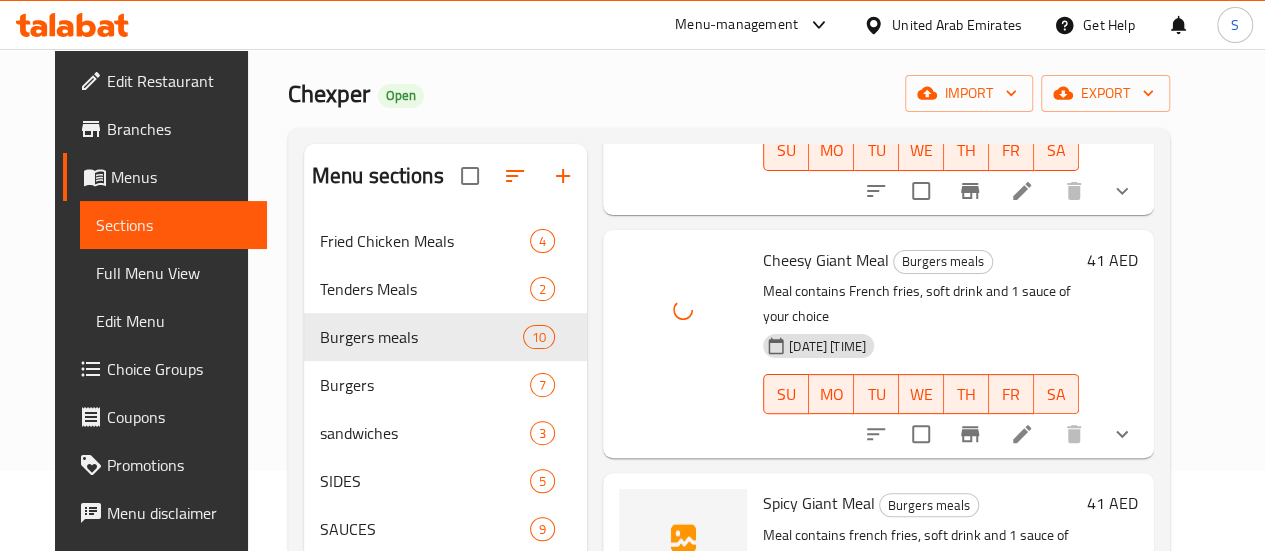 scroll, scrollTop: 1500, scrollLeft: 0, axis: vertical 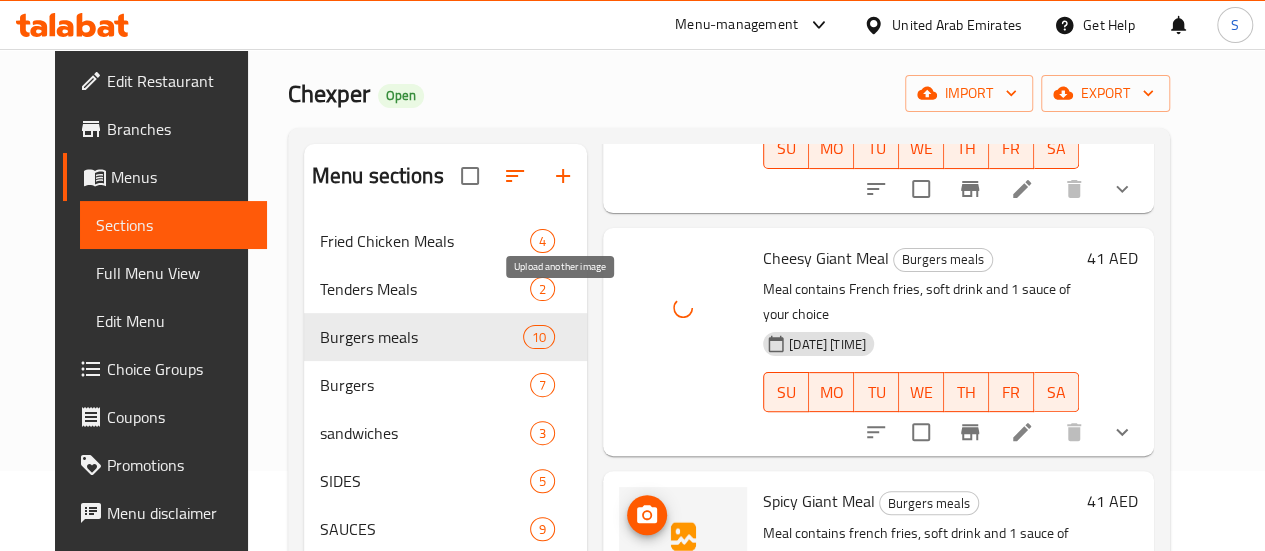 click 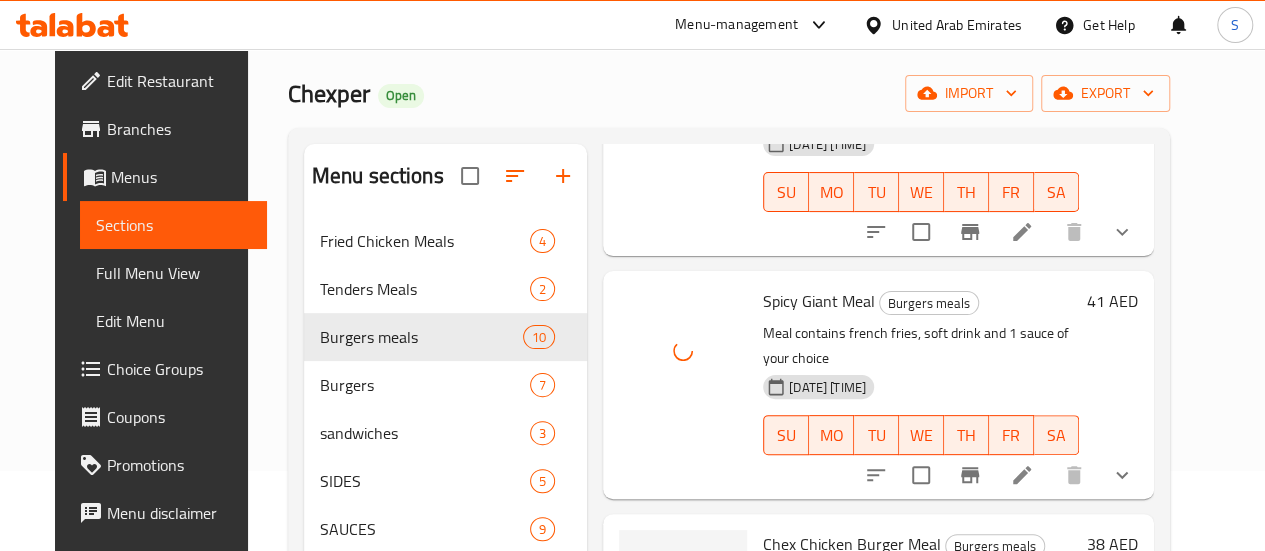 scroll, scrollTop: 1738, scrollLeft: 0, axis: vertical 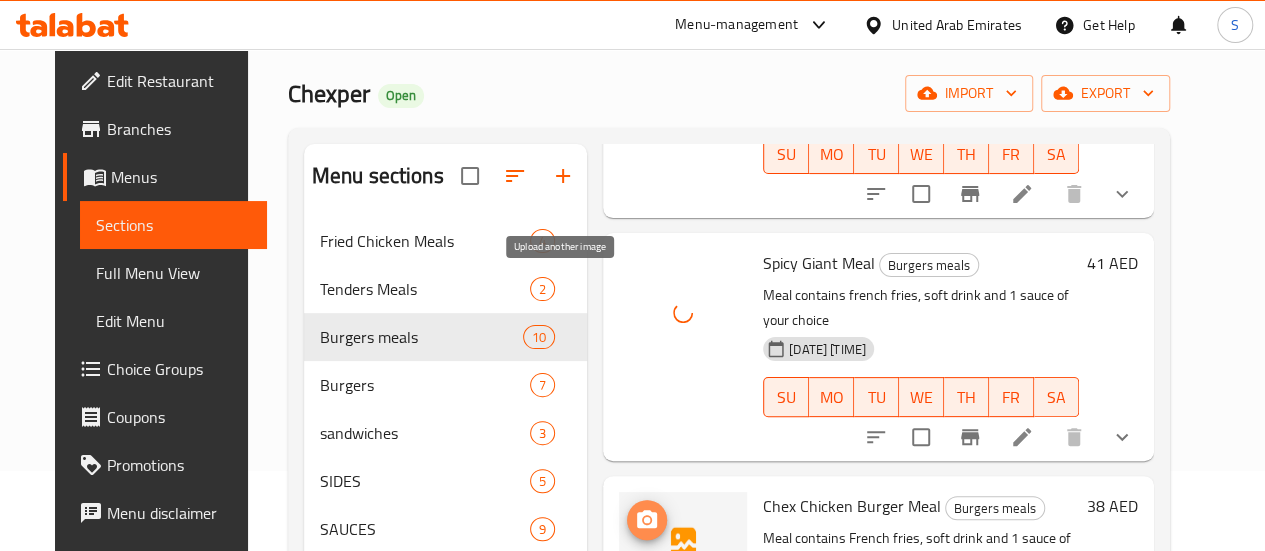 click 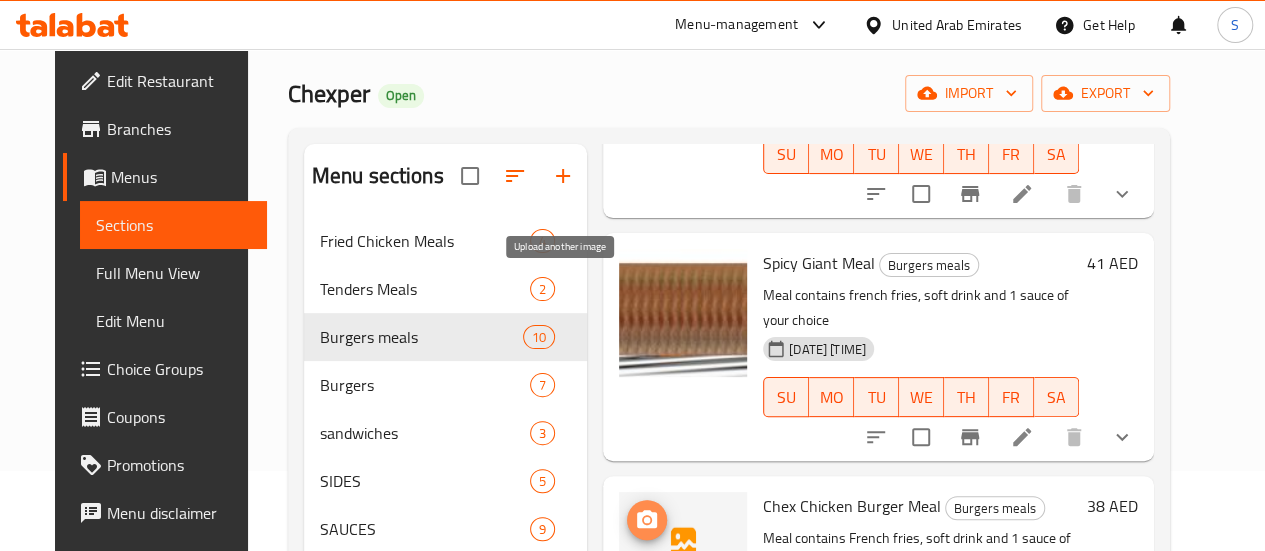 click 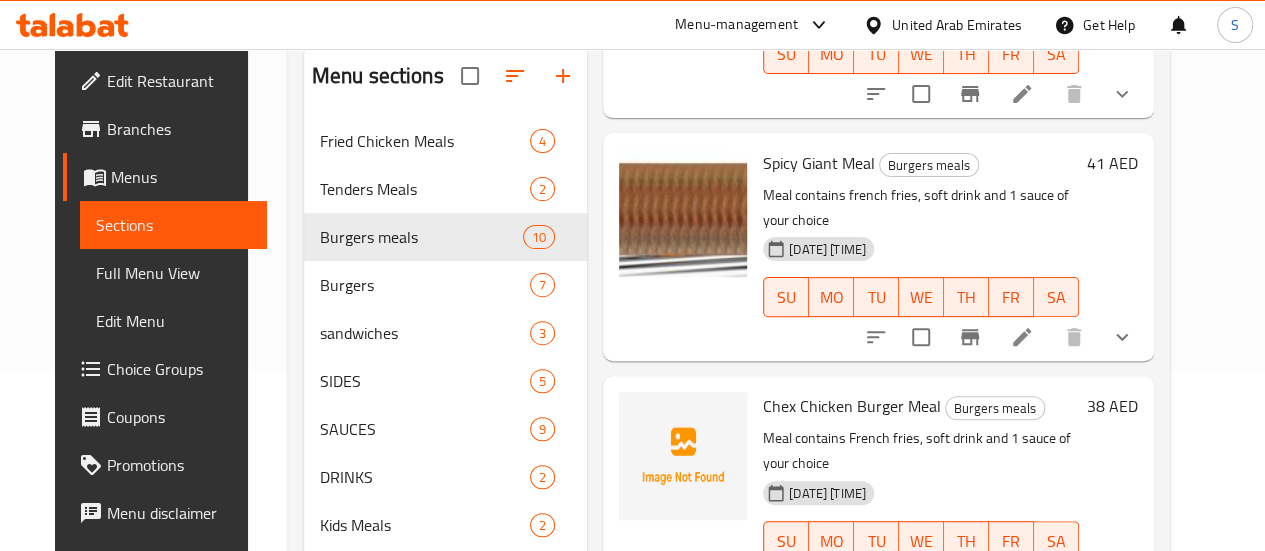 scroll, scrollTop: 280, scrollLeft: 0, axis: vertical 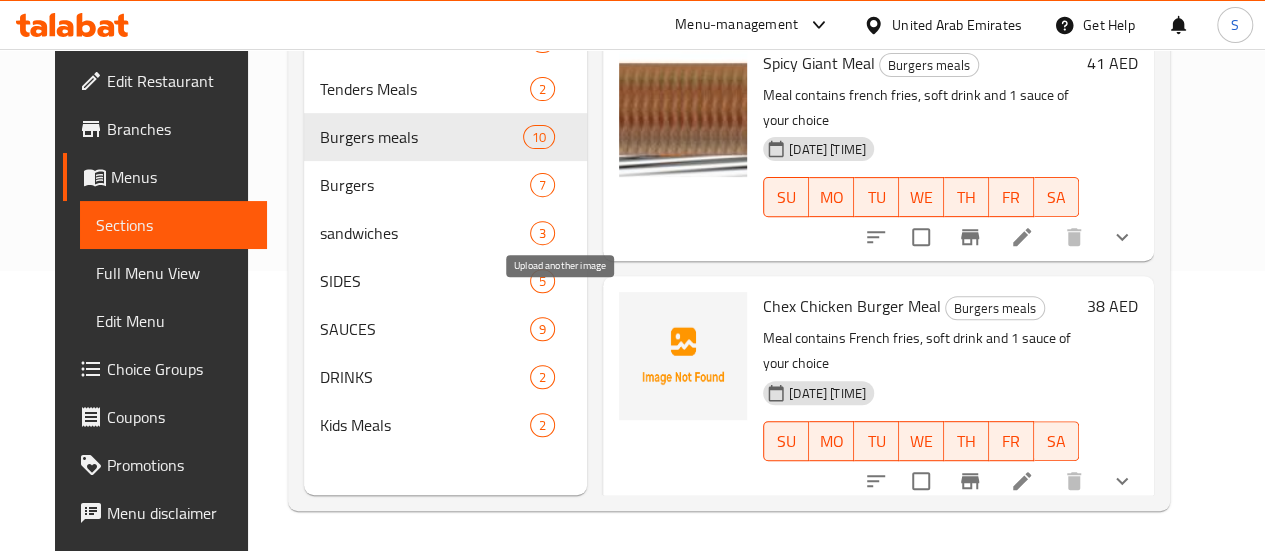 click 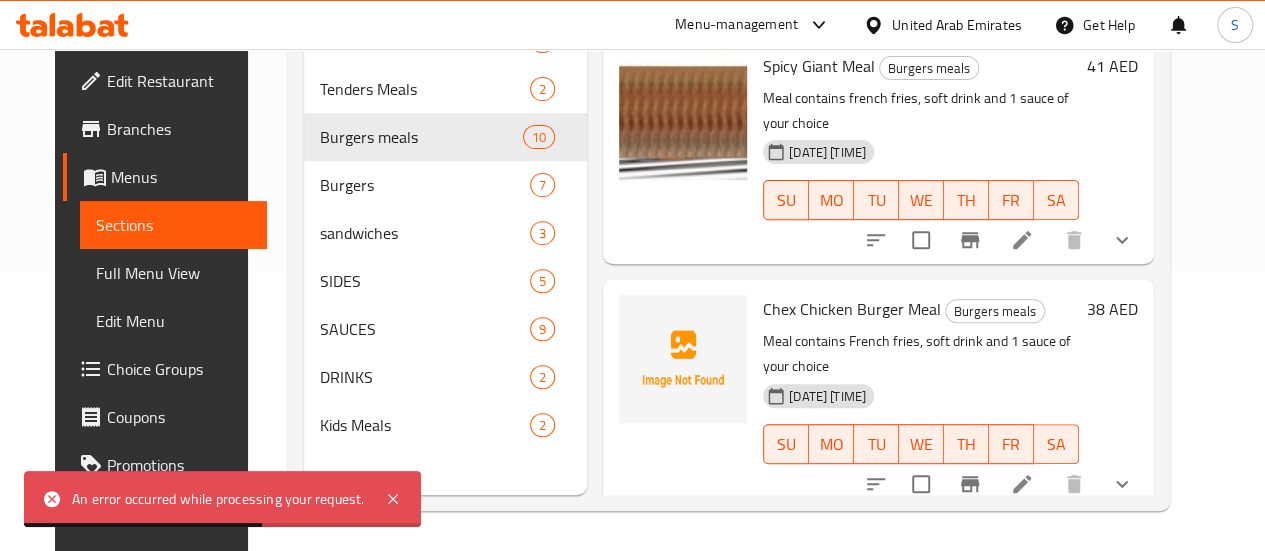scroll, scrollTop: 1738, scrollLeft: 0, axis: vertical 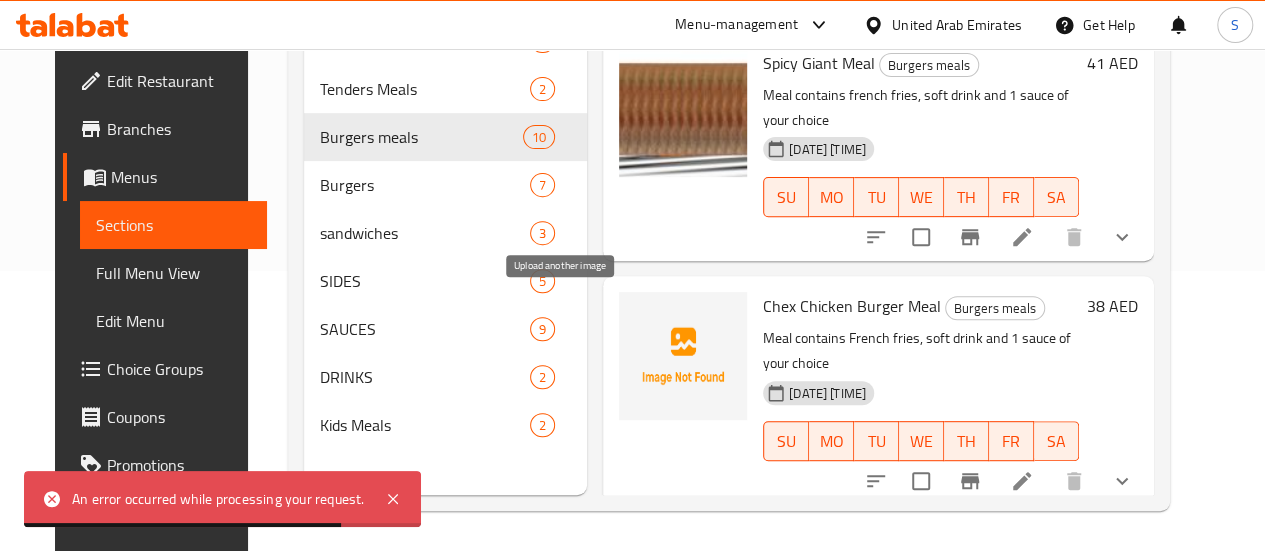 click 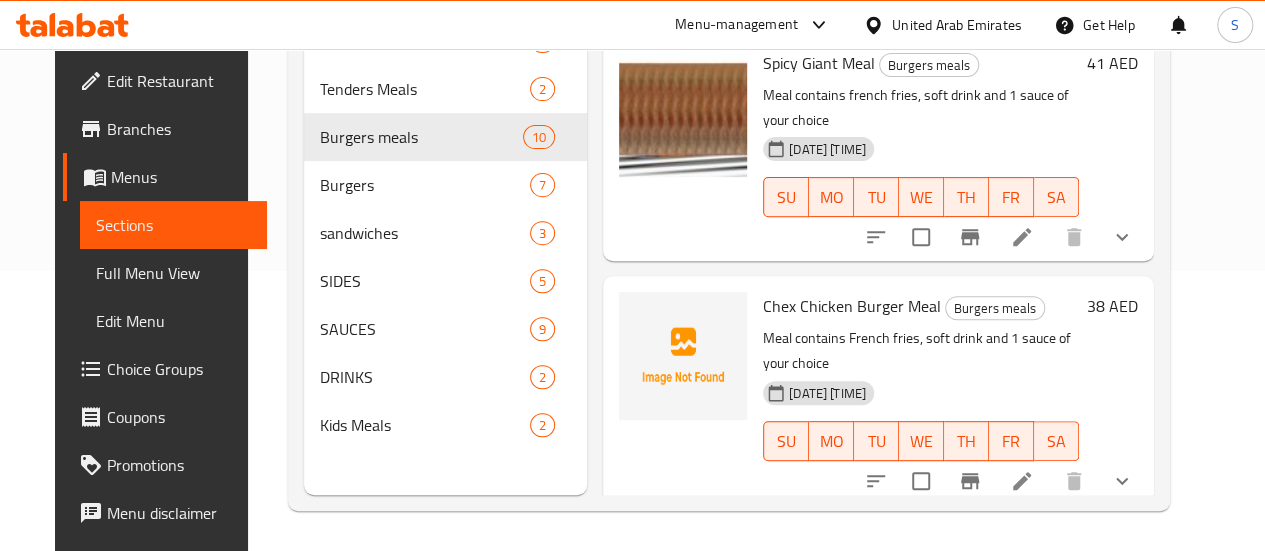 click at bounding box center (683, 600) 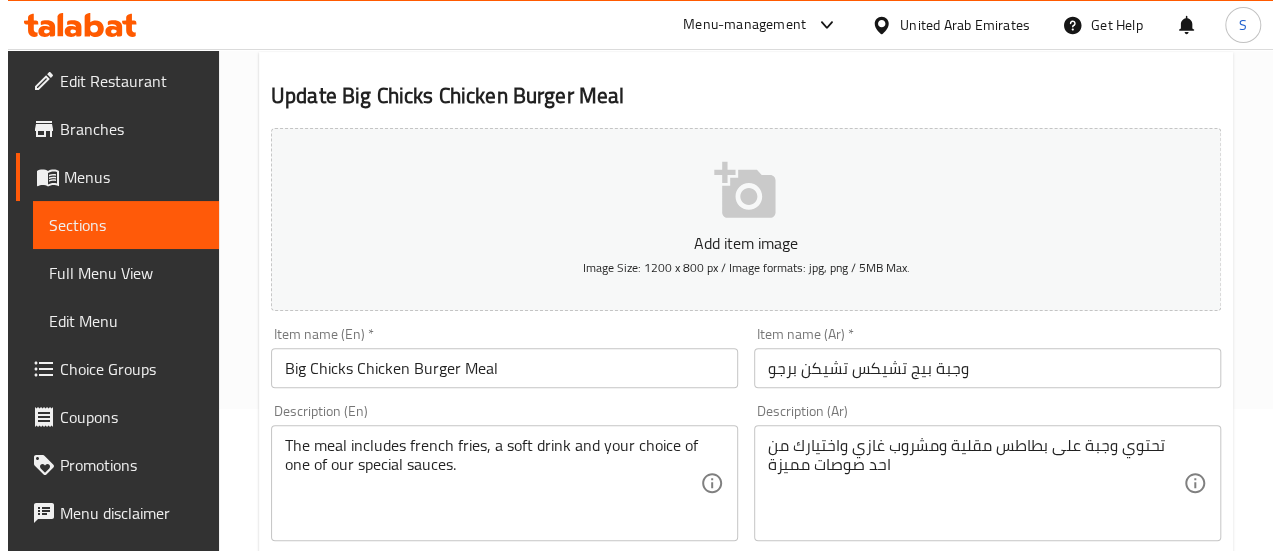scroll, scrollTop: 200, scrollLeft: 0, axis: vertical 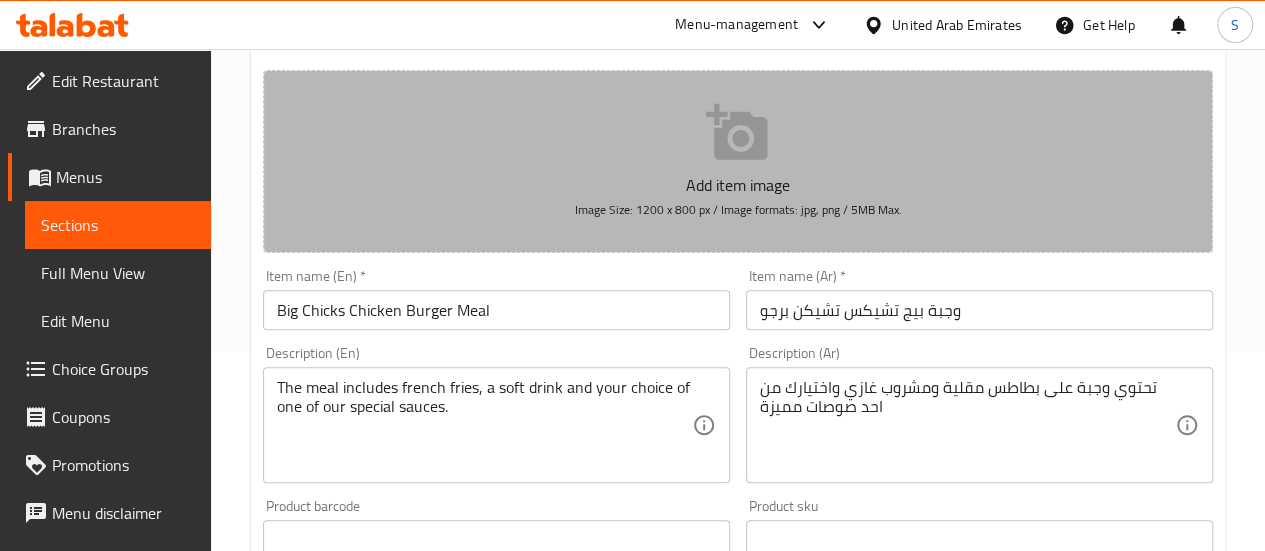 click on "Add item image" at bounding box center (738, 185) 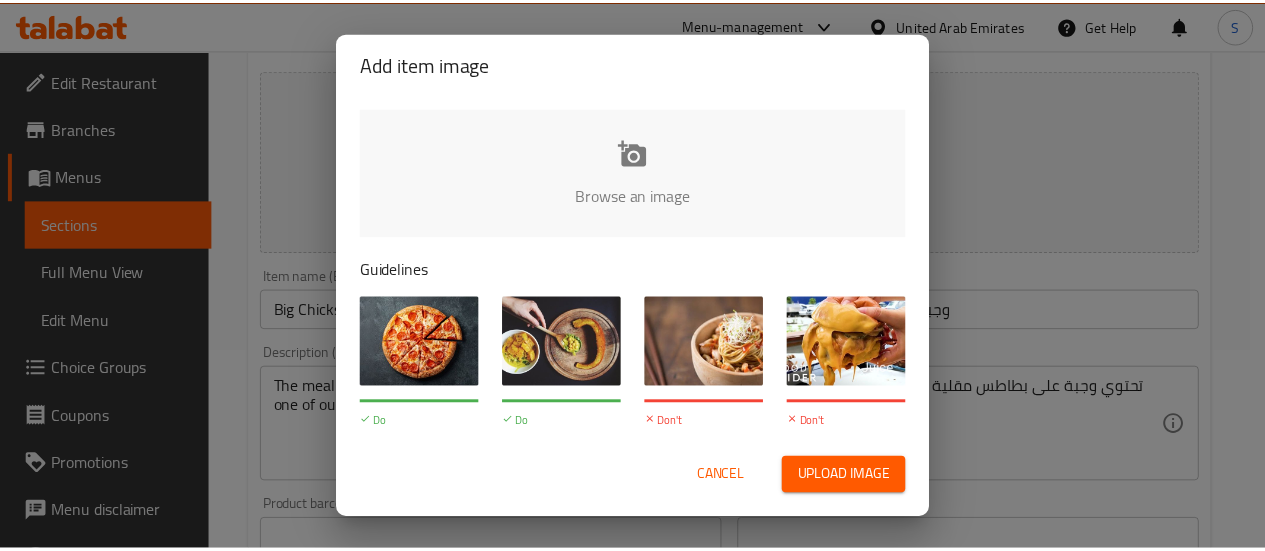 scroll, scrollTop: 54, scrollLeft: 0, axis: vertical 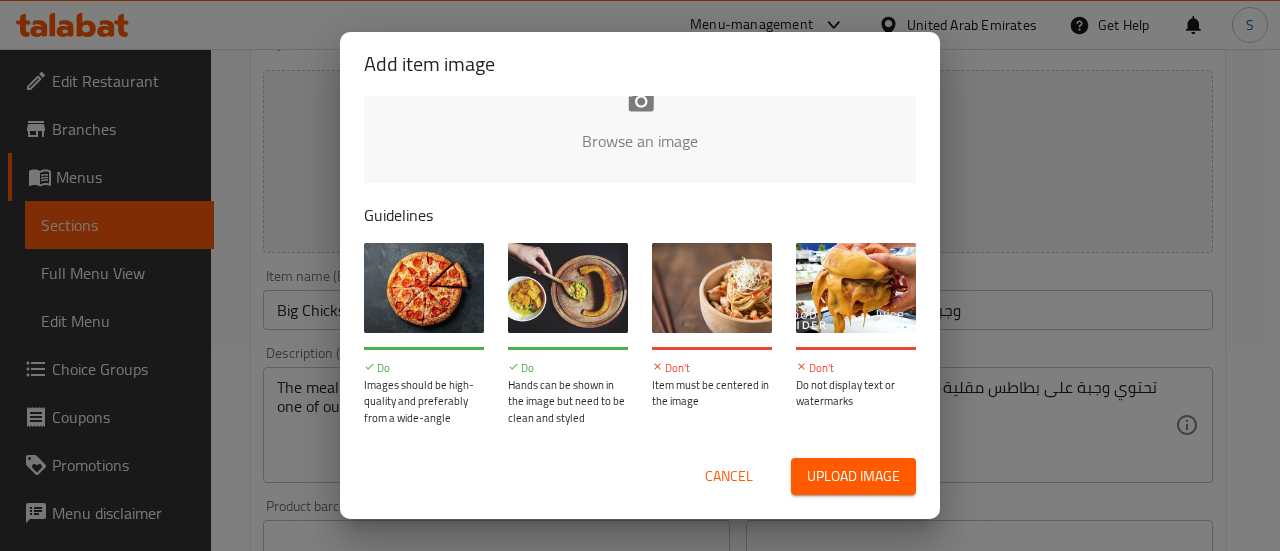 click on "Upload image" at bounding box center (853, 476) 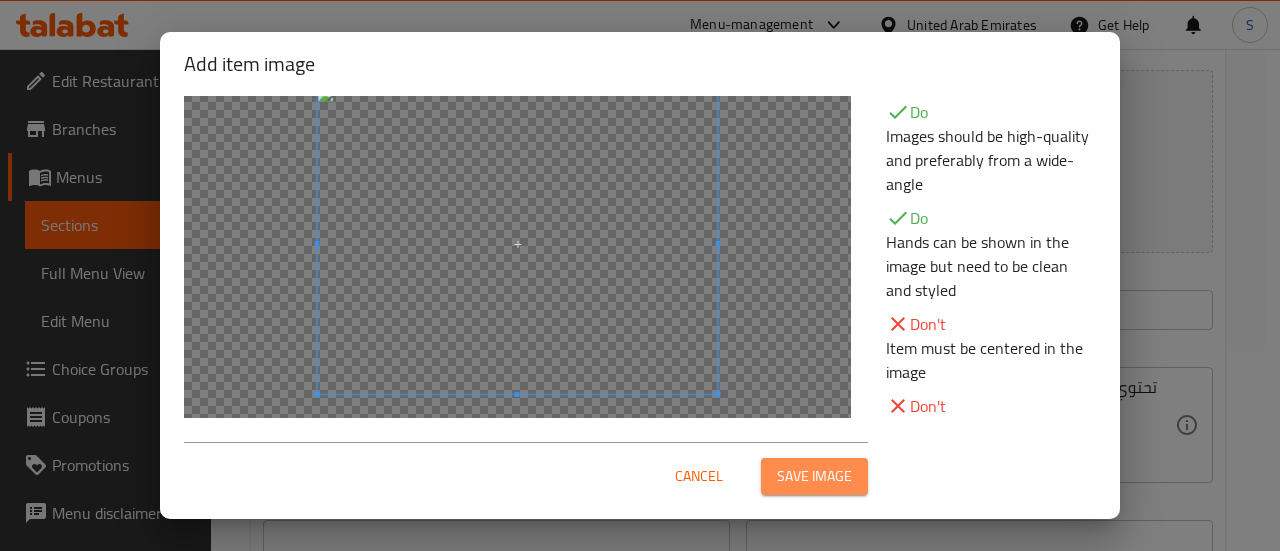 click on "Save image" at bounding box center [814, 476] 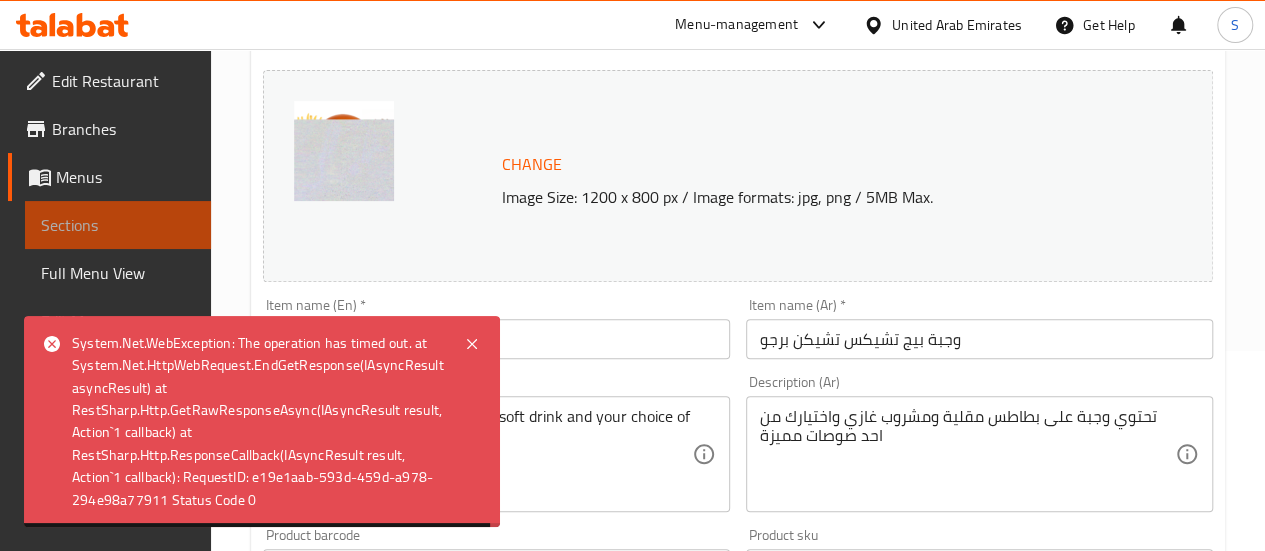 click on "Sections" at bounding box center [118, 225] 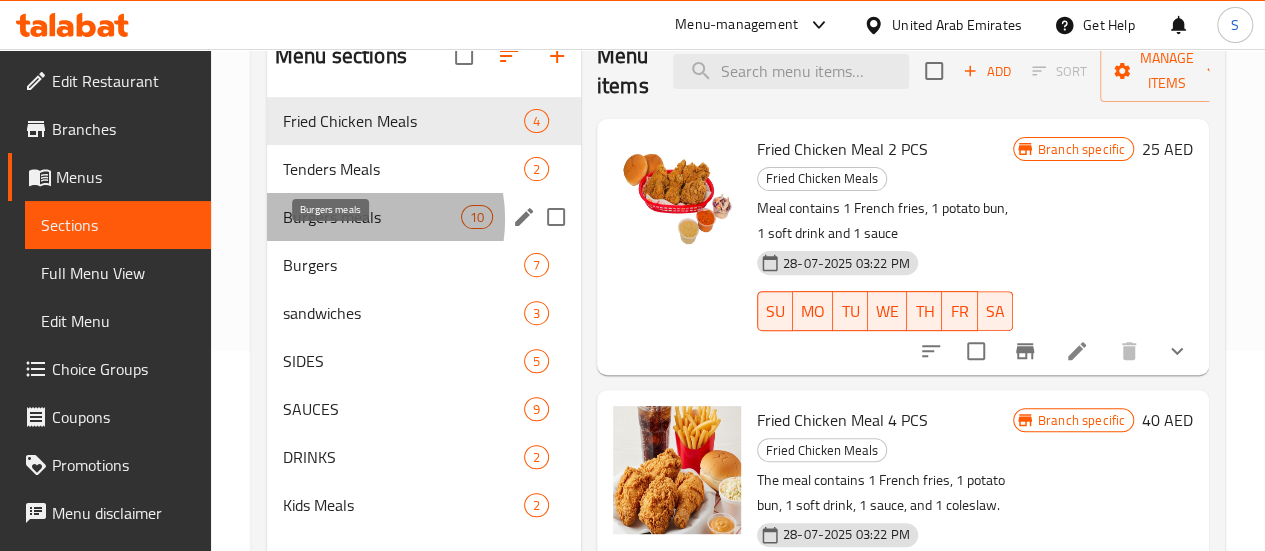 click on "Burgers meals" at bounding box center [372, 217] 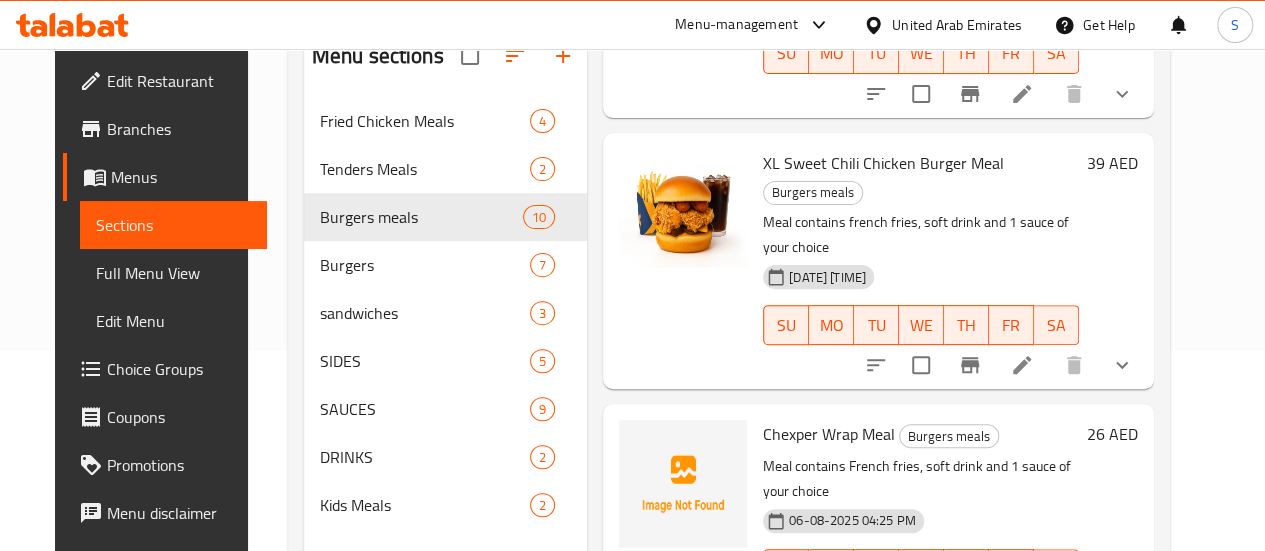 scroll, scrollTop: 938, scrollLeft: 0, axis: vertical 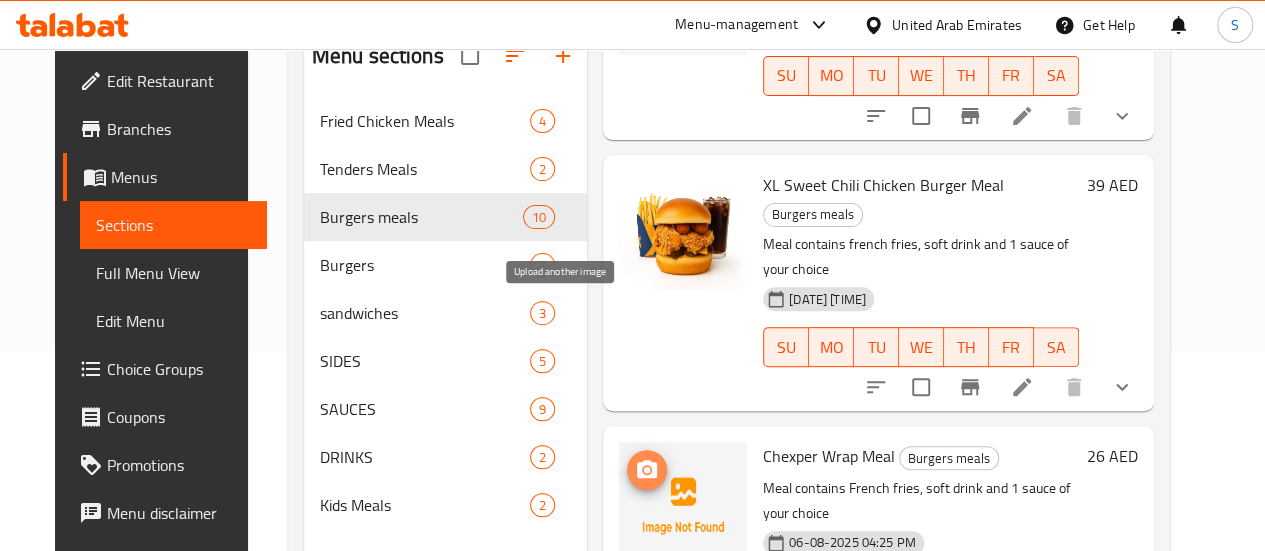 click 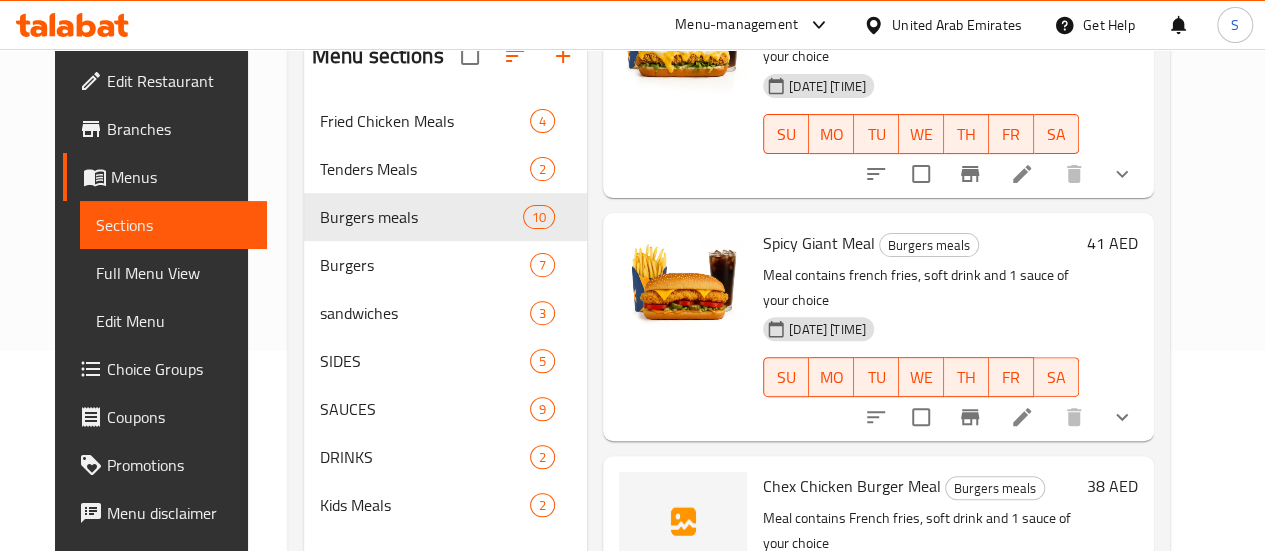 scroll, scrollTop: 1738, scrollLeft: 0, axis: vertical 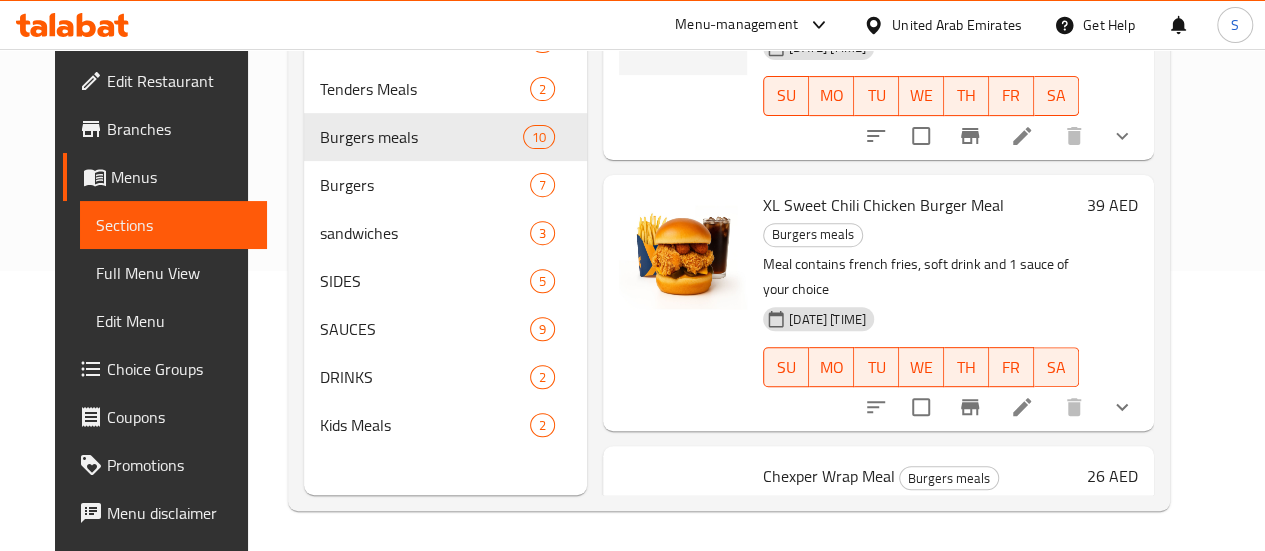 click at bounding box center (1022, 651) 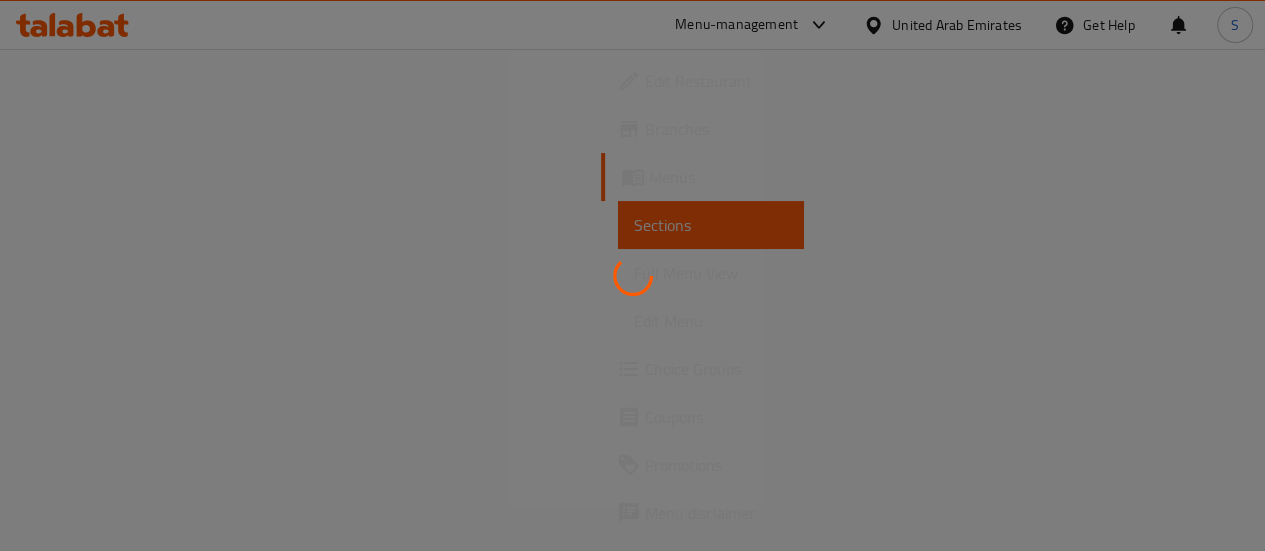 scroll, scrollTop: 0, scrollLeft: 0, axis: both 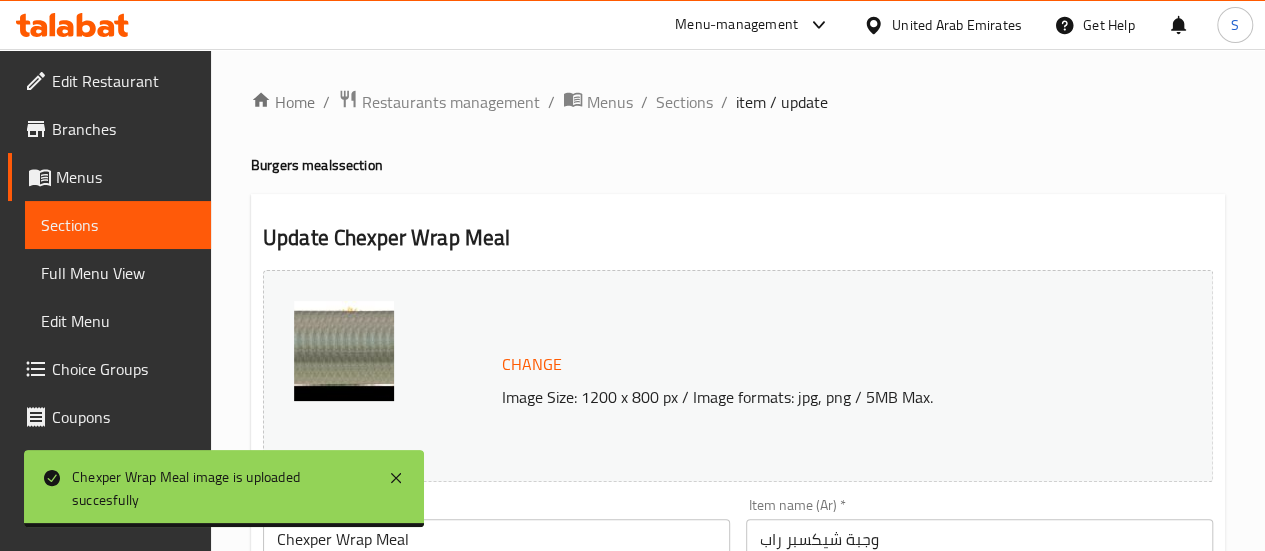 click on "Sections" at bounding box center [118, 225] 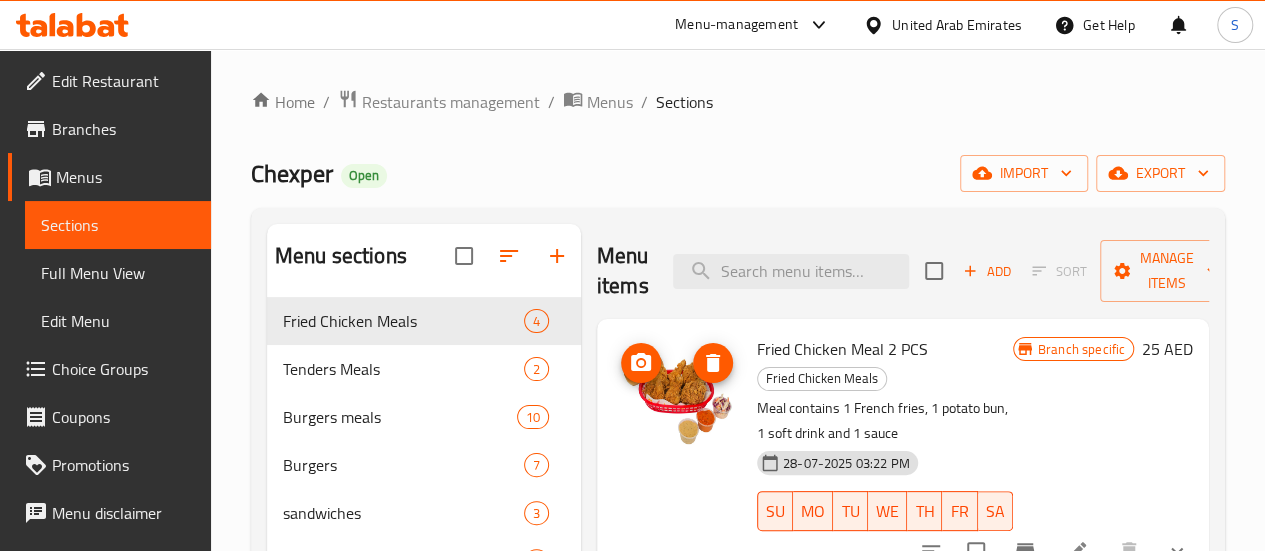 scroll, scrollTop: 300, scrollLeft: 0, axis: vertical 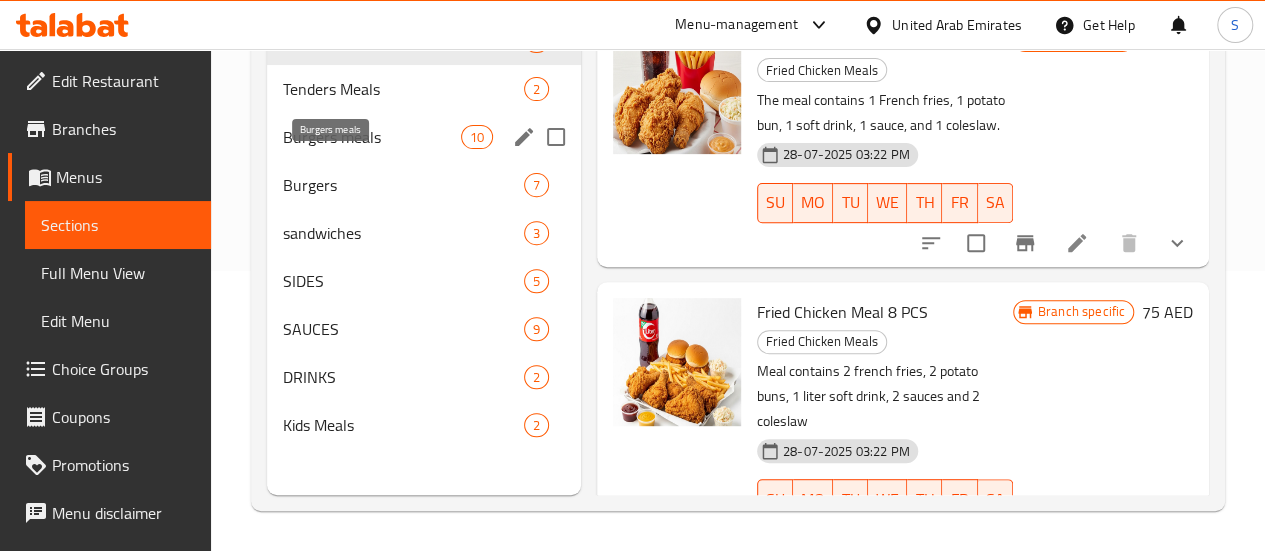 click on "Burgers meals" at bounding box center [372, 137] 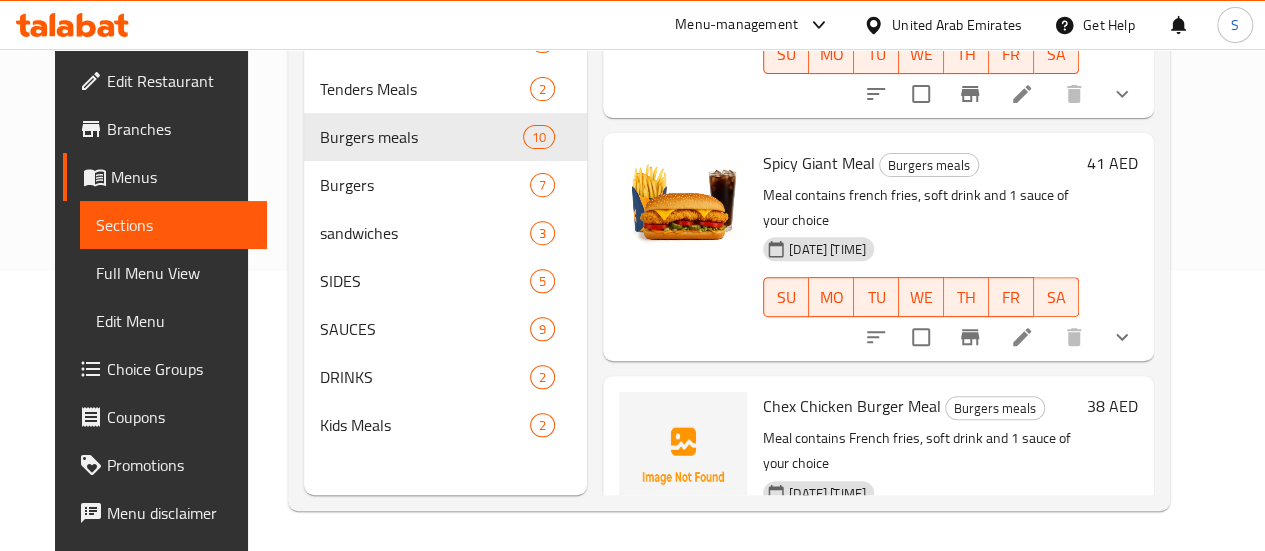 scroll, scrollTop: 1738, scrollLeft: 0, axis: vertical 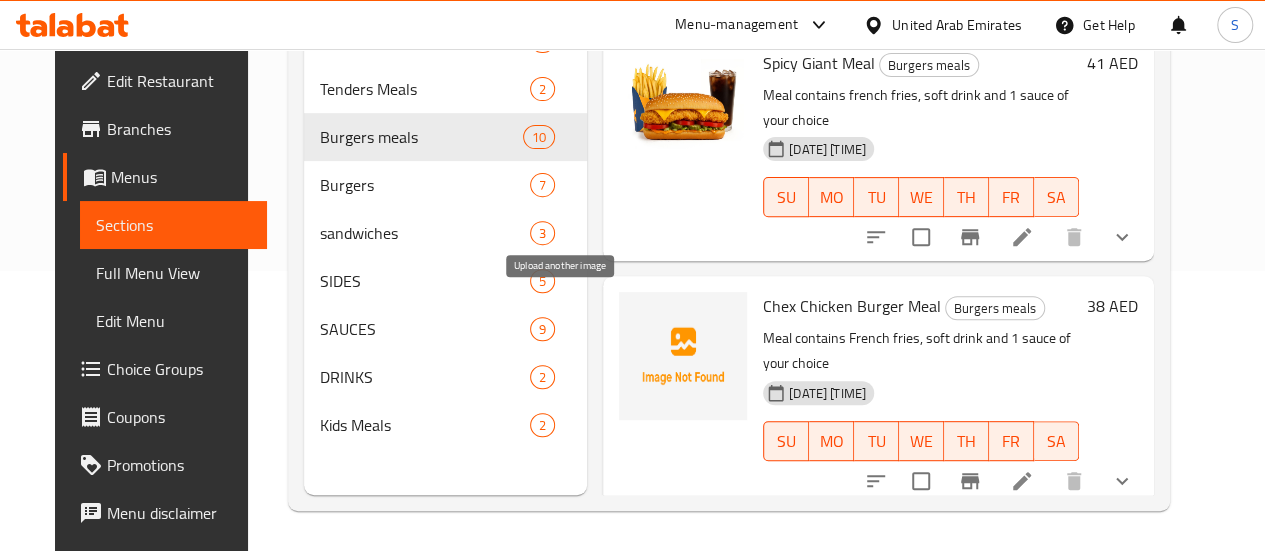 click 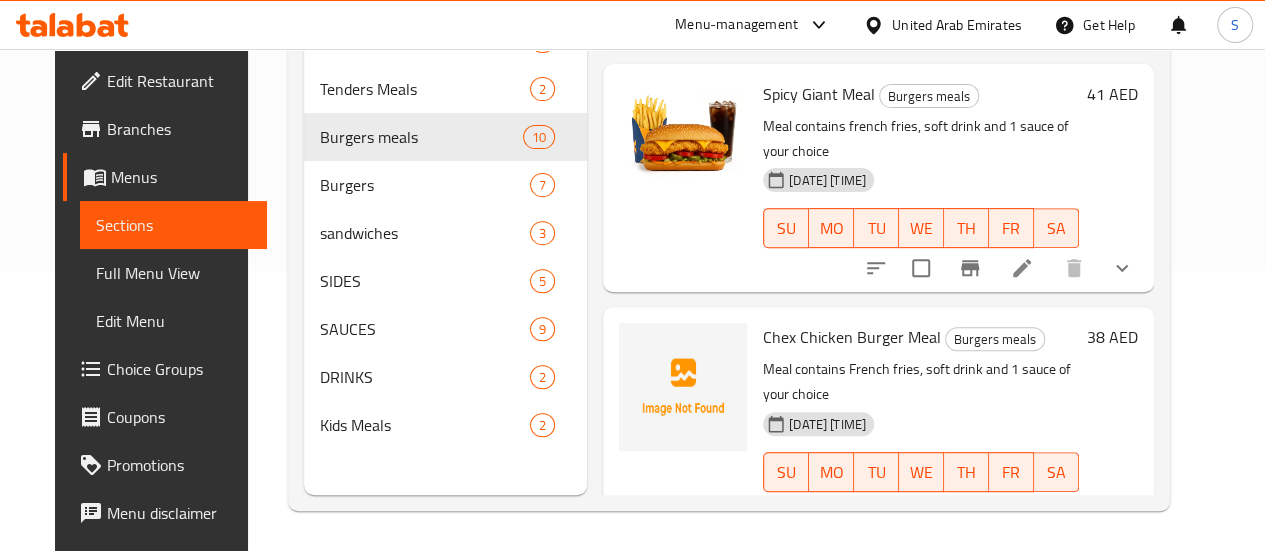 scroll, scrollTop: 1738, scrollLeft: 0, axis: vertical 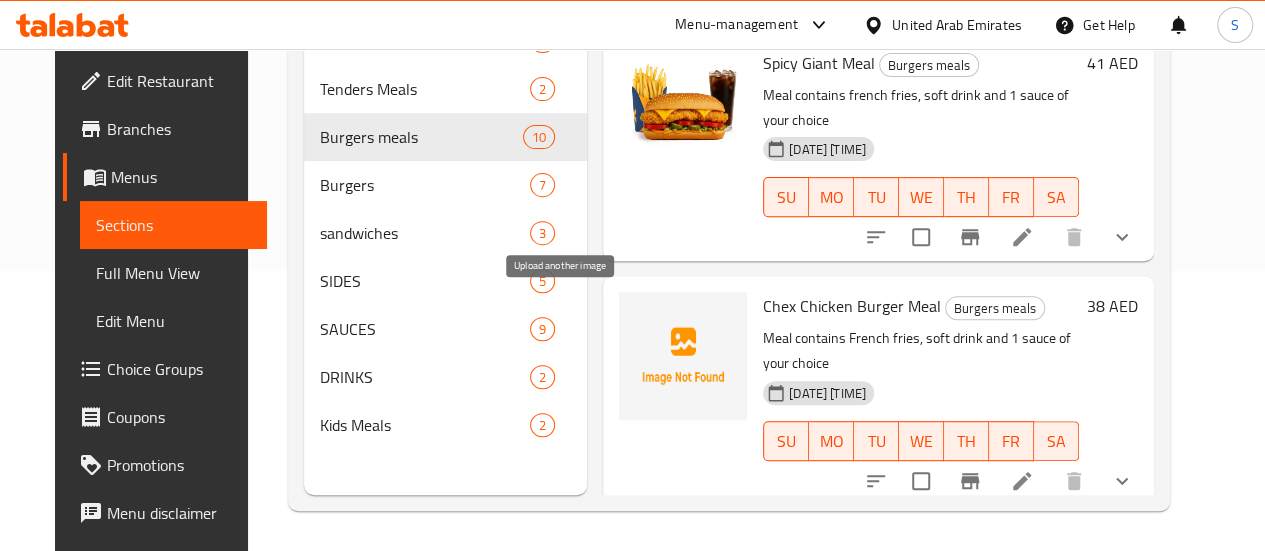 click 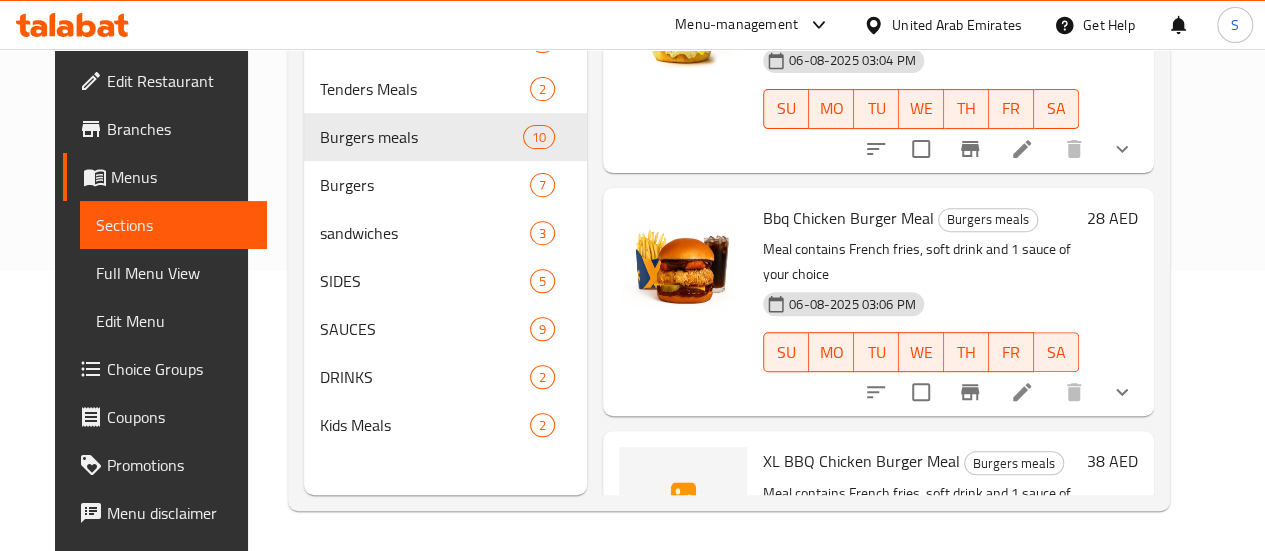 scroll, scrollTop: 438, scrollLeft: 0, axis: vertical 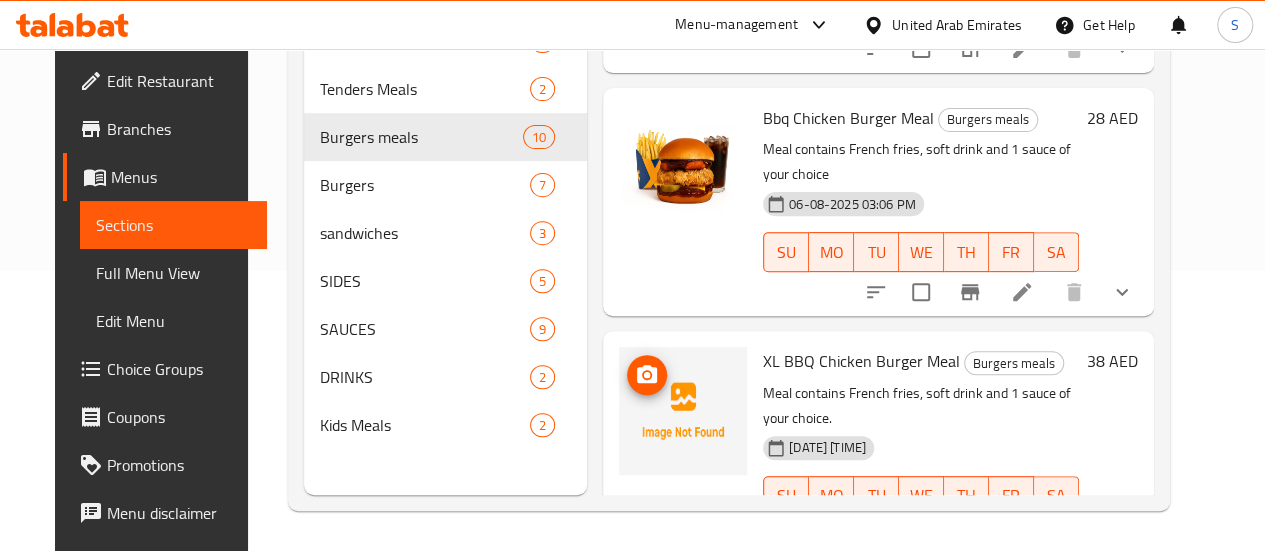click 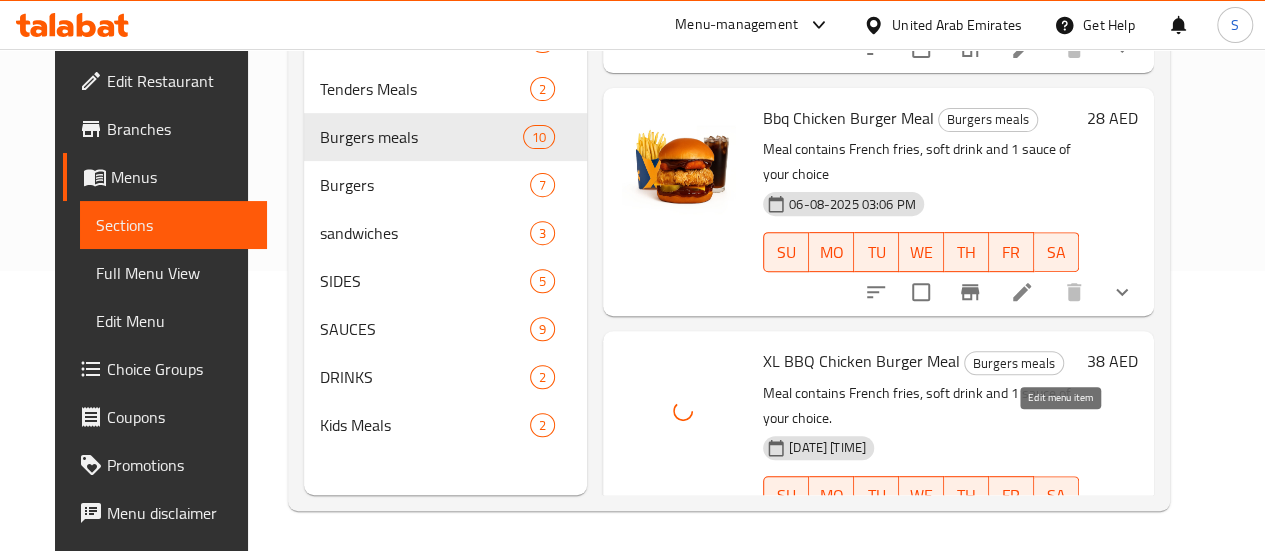 click 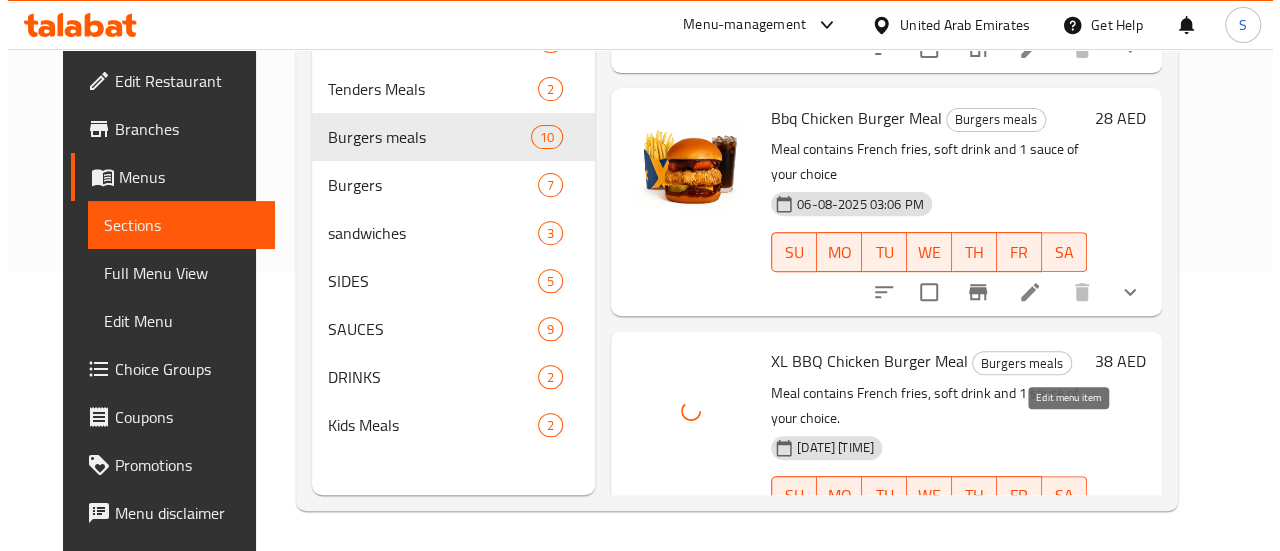 scroll, scrollTop: 0, scrollLeft: 0, axis: both 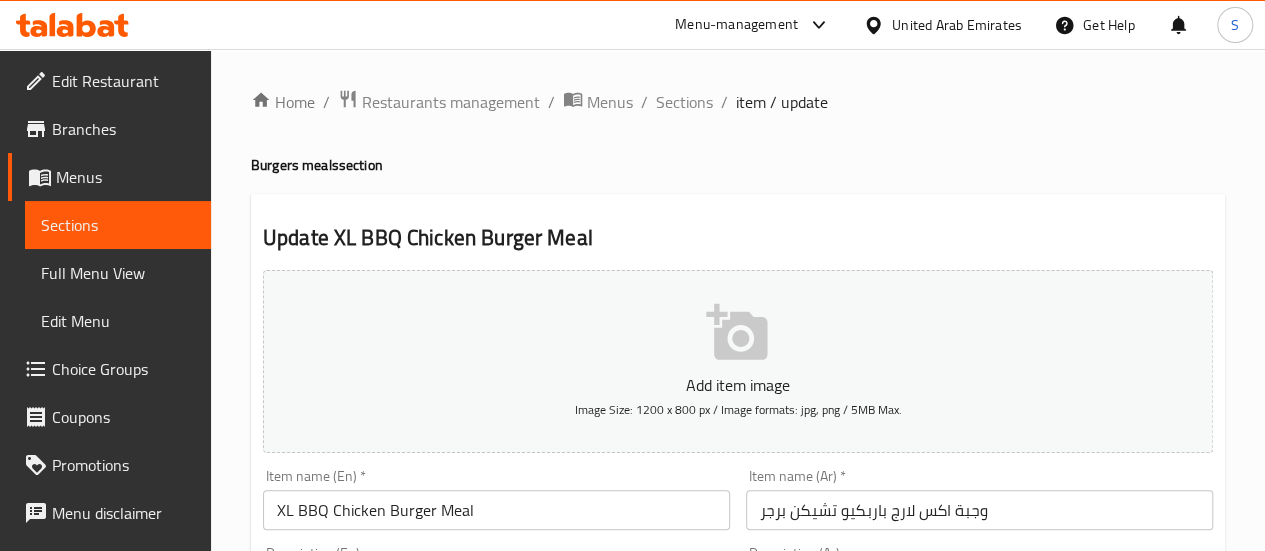 click on "Add item image Image Size: 1200 x 800 px / Image formats: jpg, png / 5MB Max." at bounding box center (738, 361) 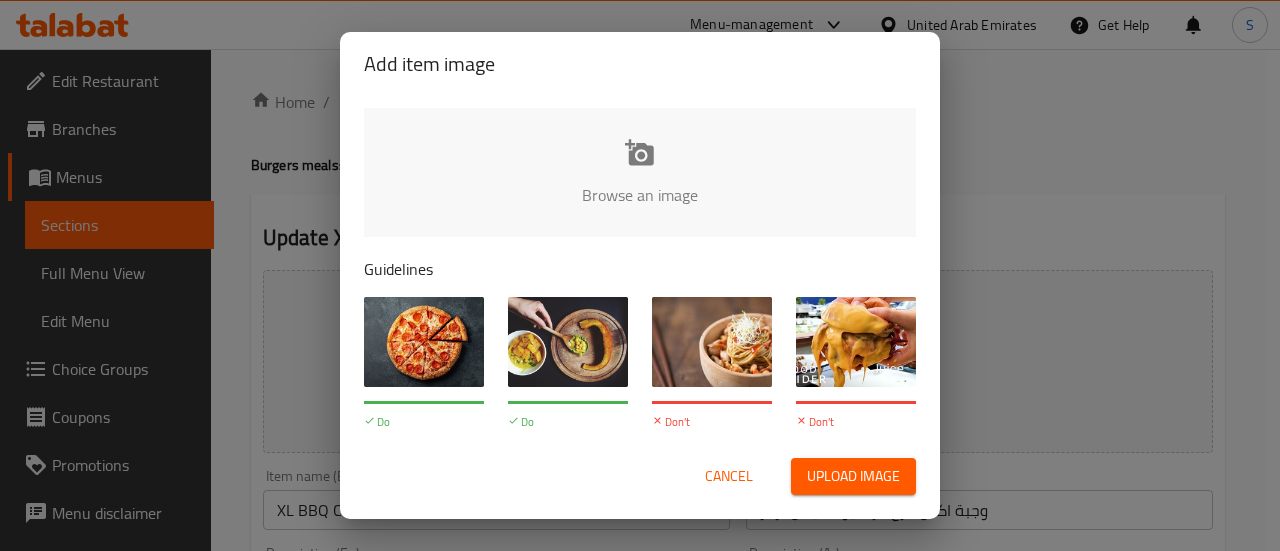 click on "Upload image" at bounding box center (853, 476) 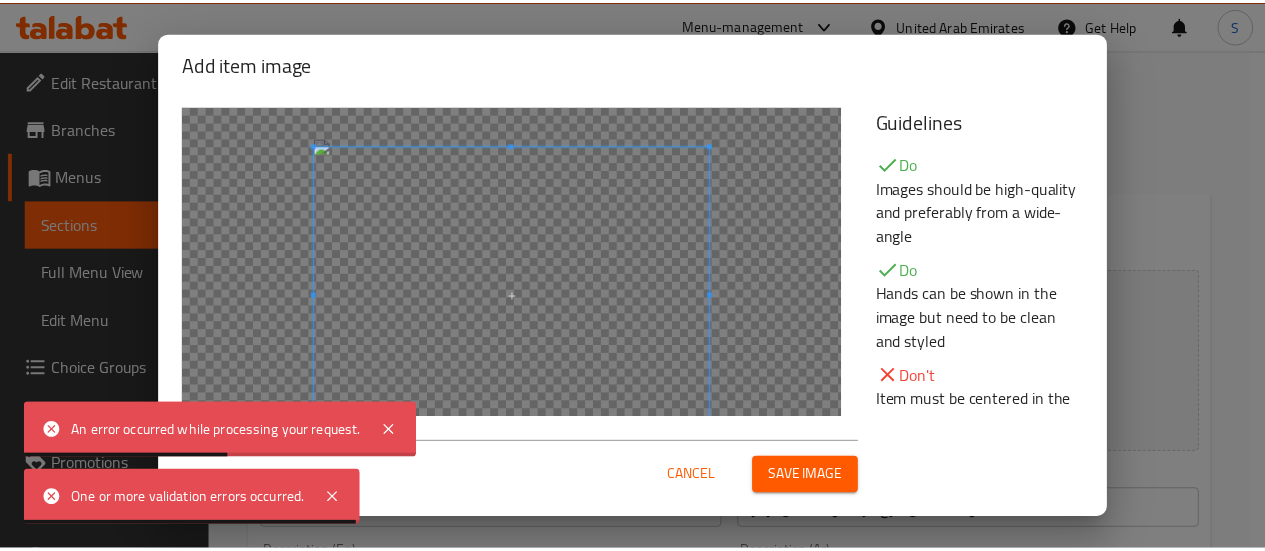 scroll, scrollTop: 0, scrollLeft: 0, axis: both 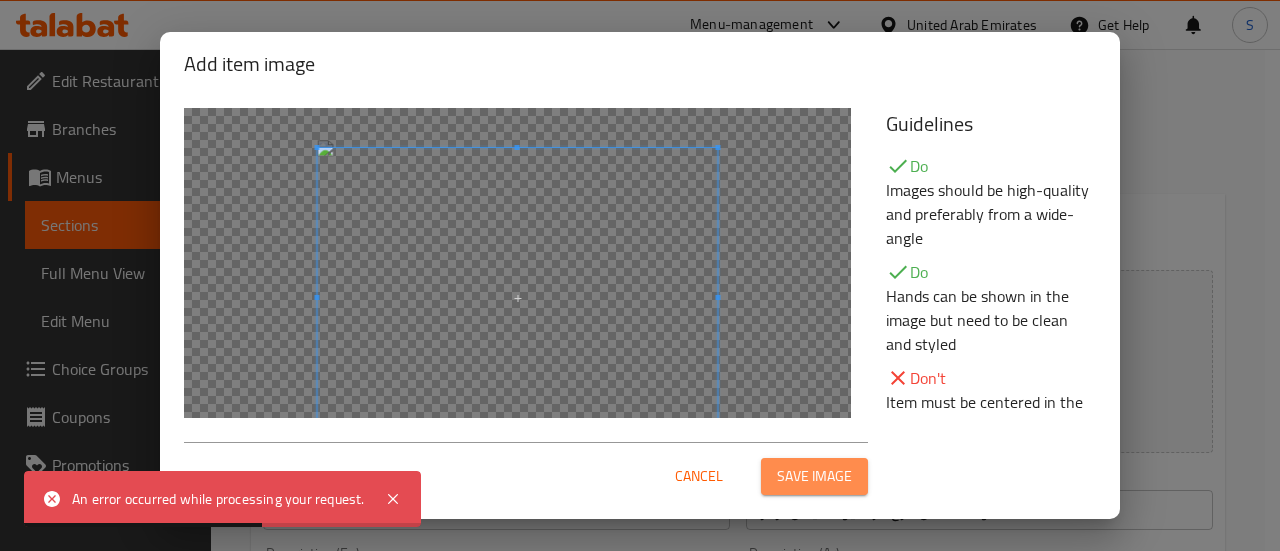 click on "Save image" at bounding box center [814, 476] 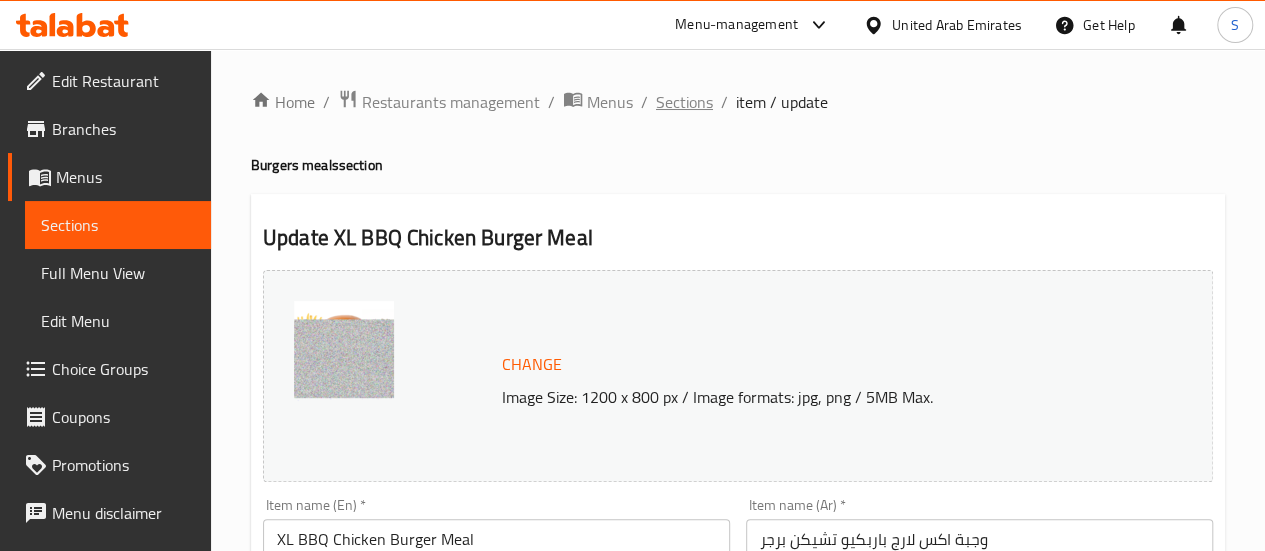 click on "Sections" at bounding box center [684, 102] 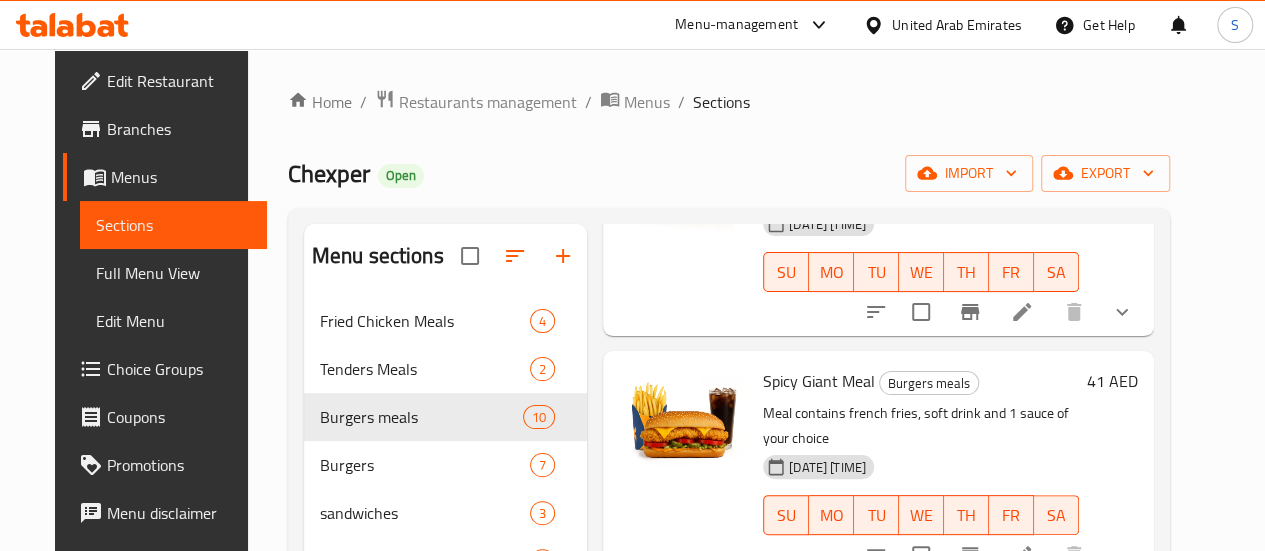 scroll, scrollTop: 1738, scrollLeft: 0, axis: vertical 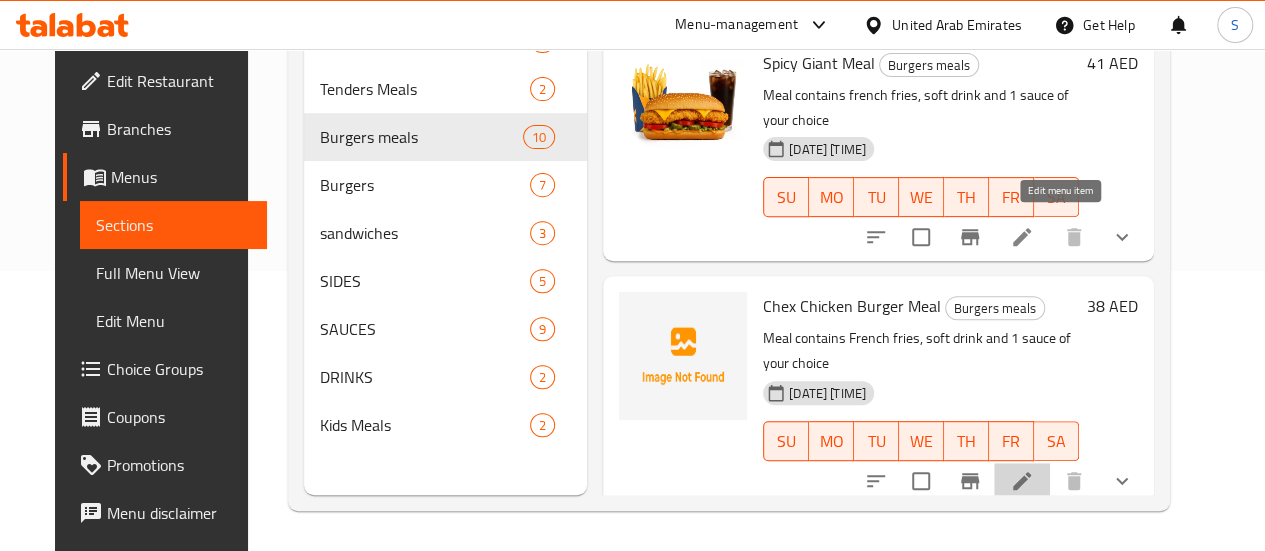 click 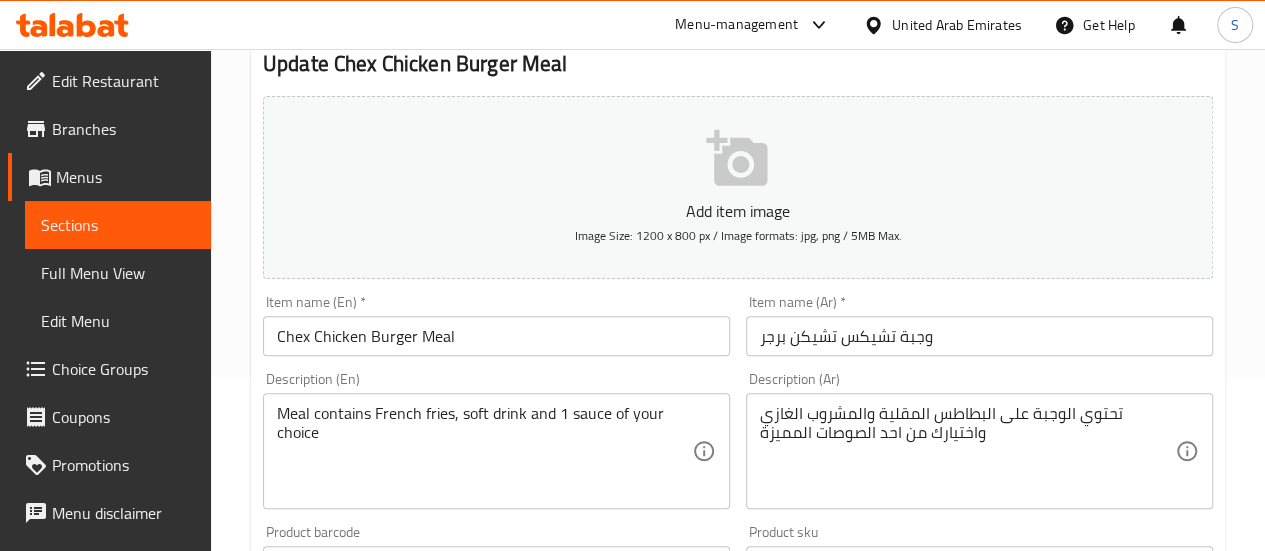 scroll, scrollTop: 200, scrollLeft: 0, axis: vertical 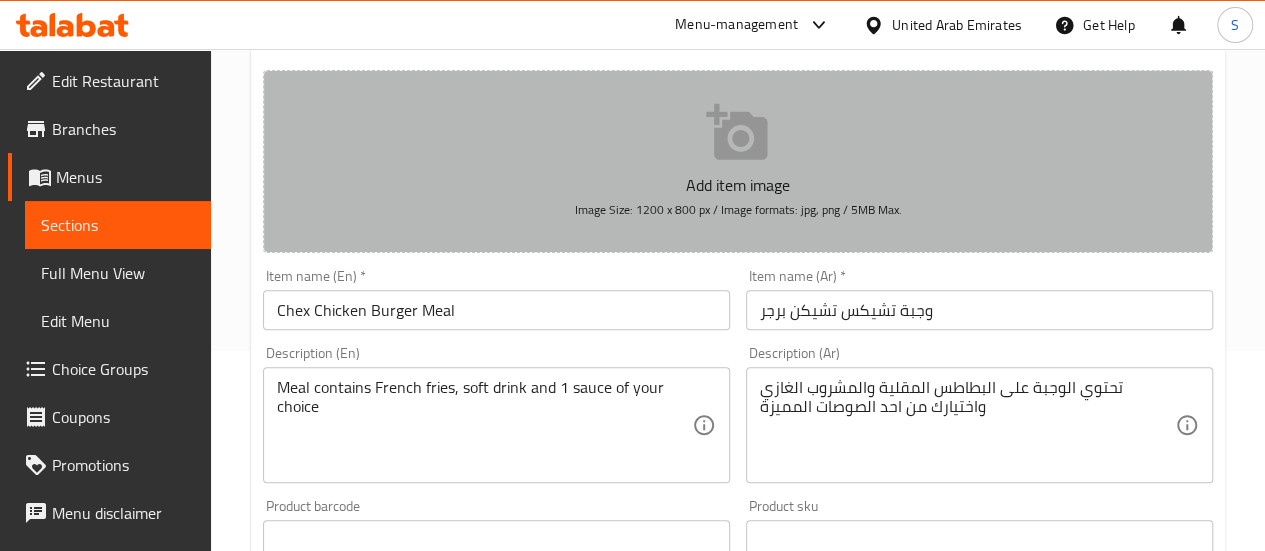 click on "Add item image Image Size: 1200 x 800 px / Image formats: jpg, png / 5MB Max." at bounding box center [738, 161] 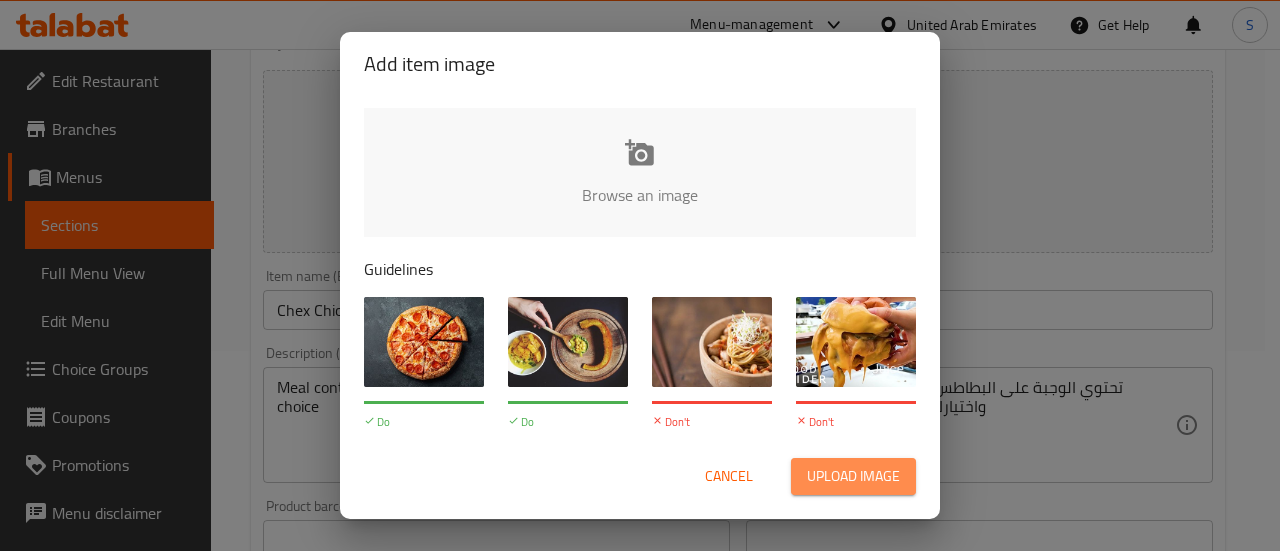 click on "Upload image" at bounding box center [853, 476] 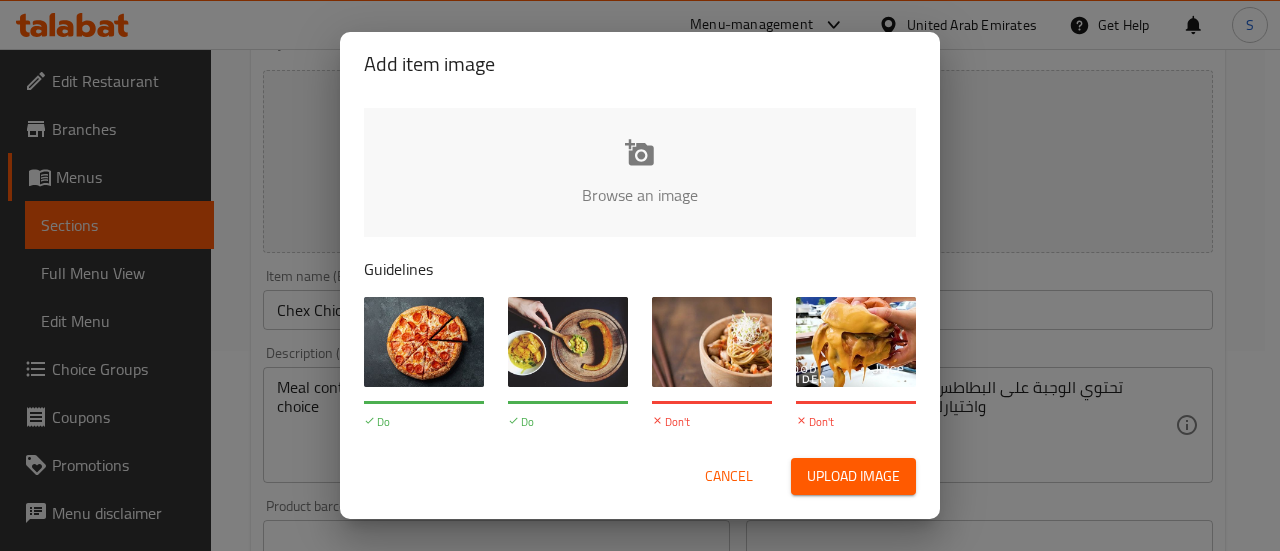 click on "Cancel" at bounding box center [729, 476] 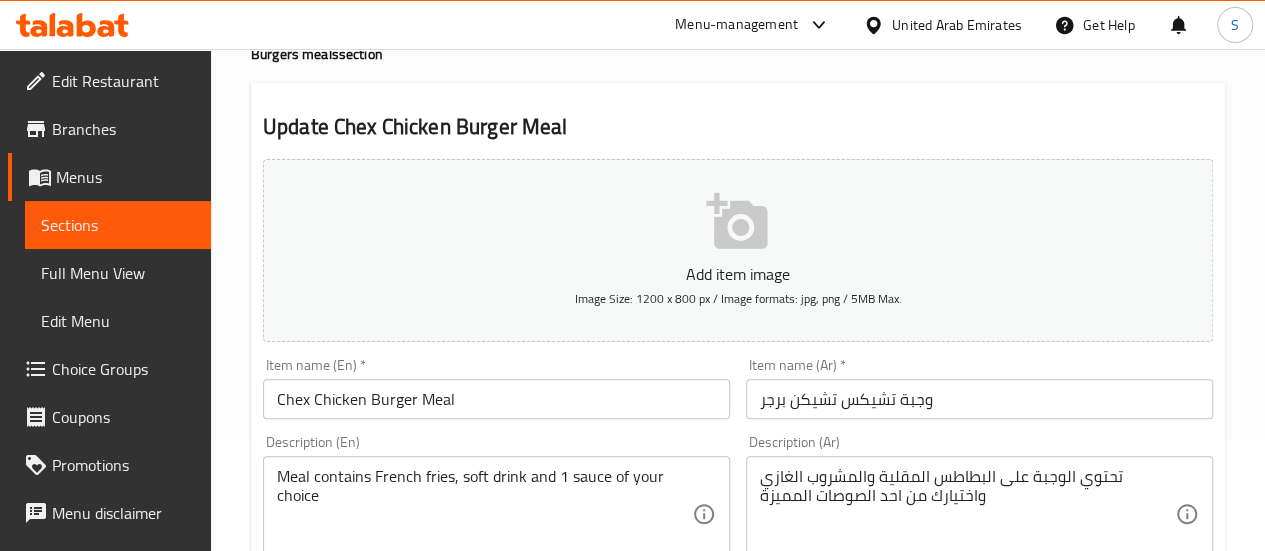 scroll, scrollTop: 0, scrollLeft: 0, axis: both 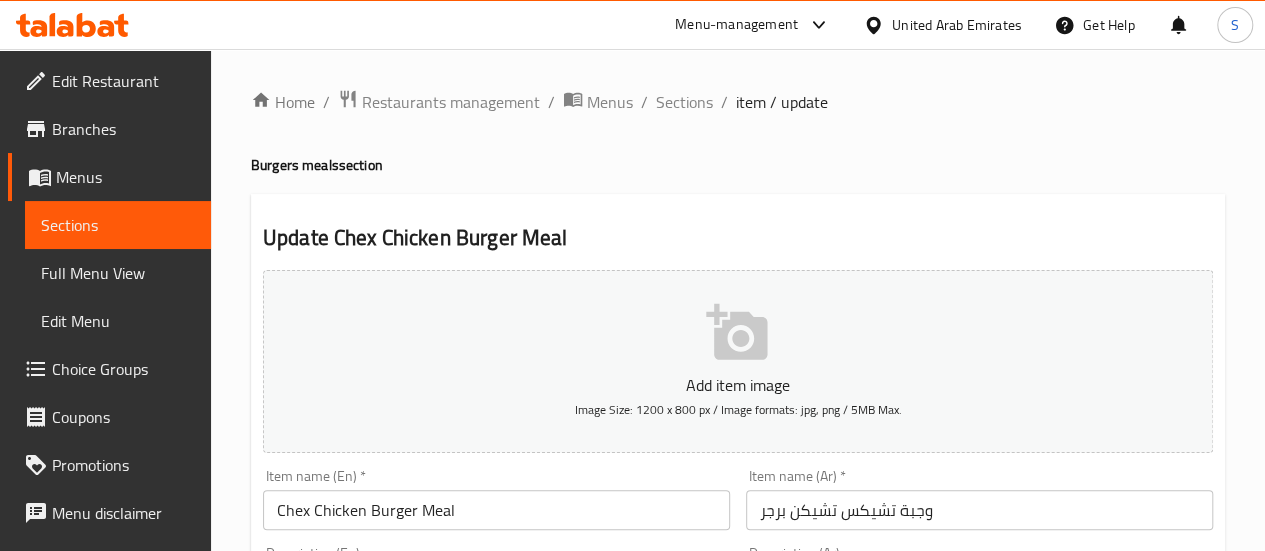 click on "Sections" at bounding box center [118, 225] 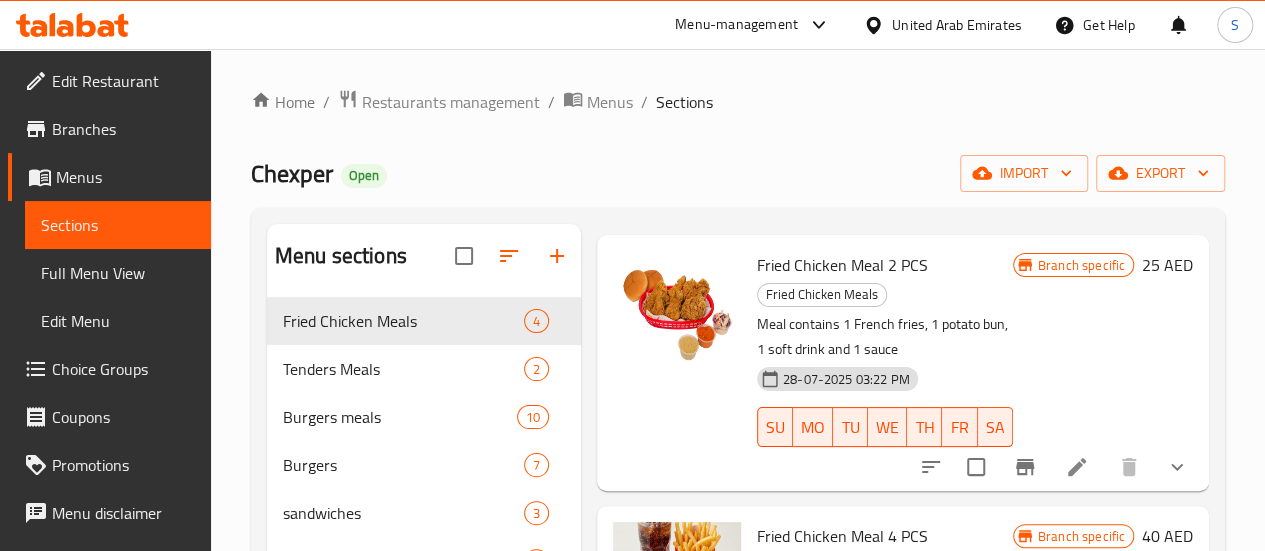 scroll, scrollTop: 200, scrollLeft: 0, axis: vertical 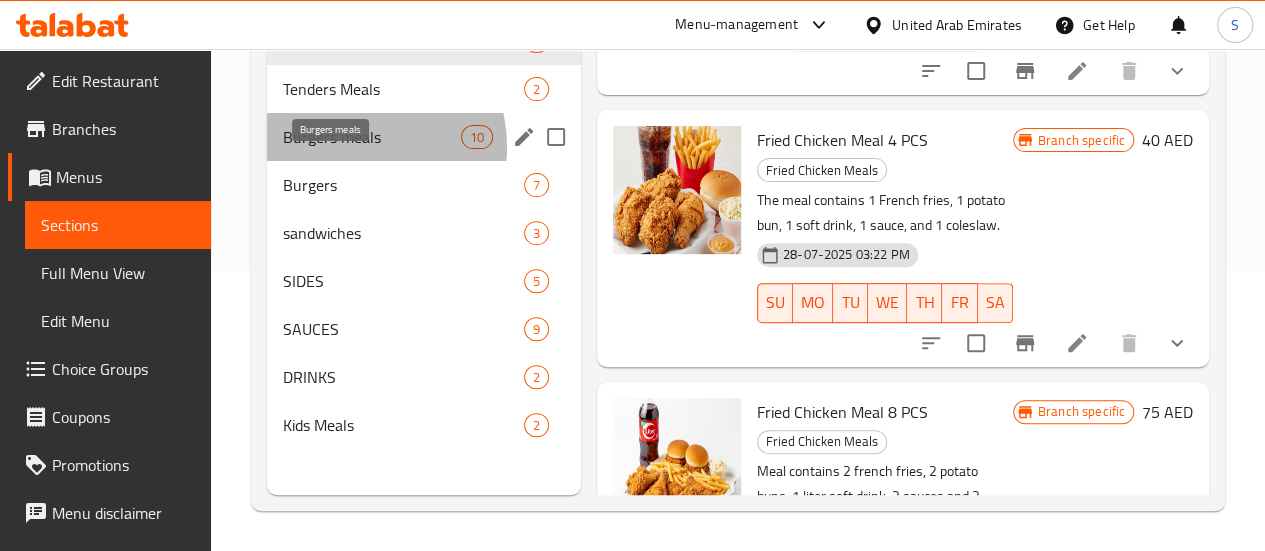 click on "Burgers meals" at bounding box center (372, 137) 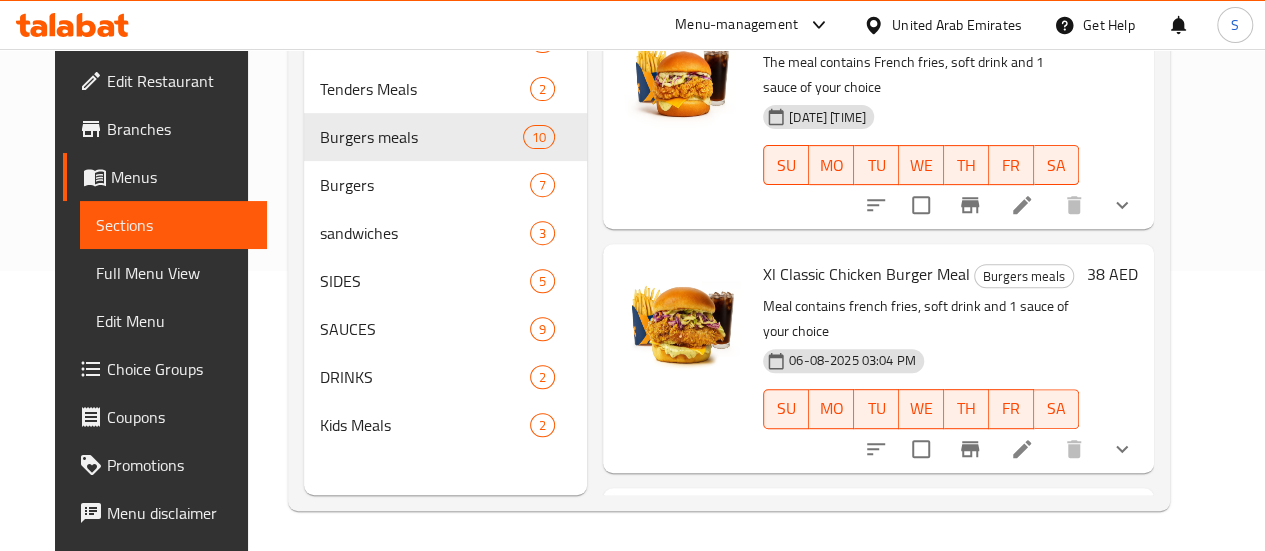 scroll, scrollTop: 0, scrollLeft: 0, axis: both 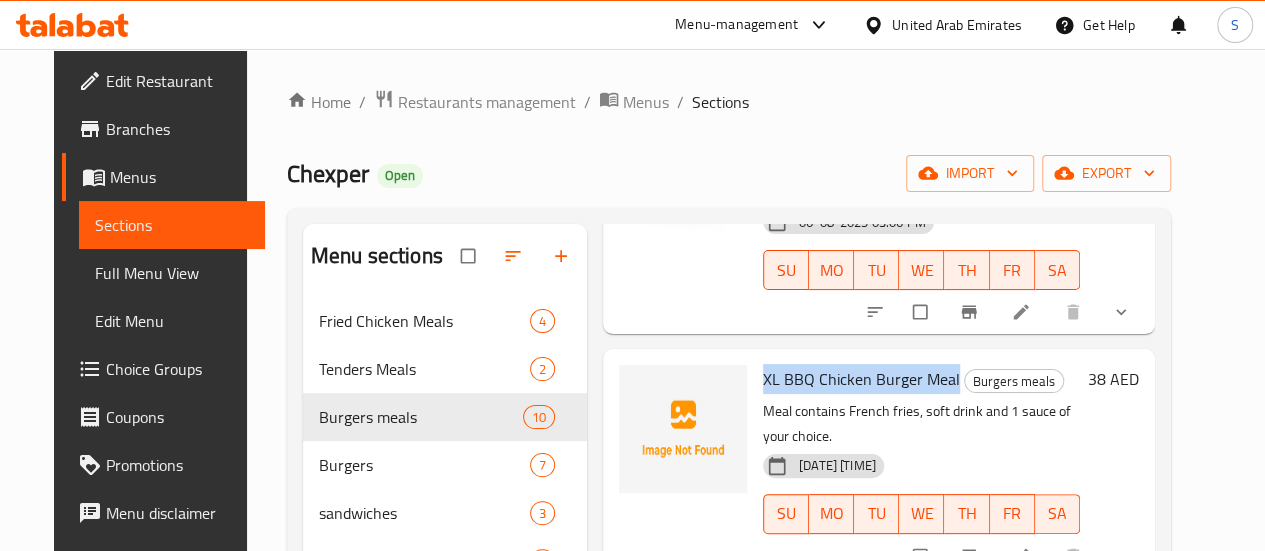 drag, startPoint x: 680, startPoint y: 303, endPoint x: 870, endPoint y: 300, distance: 190.02368 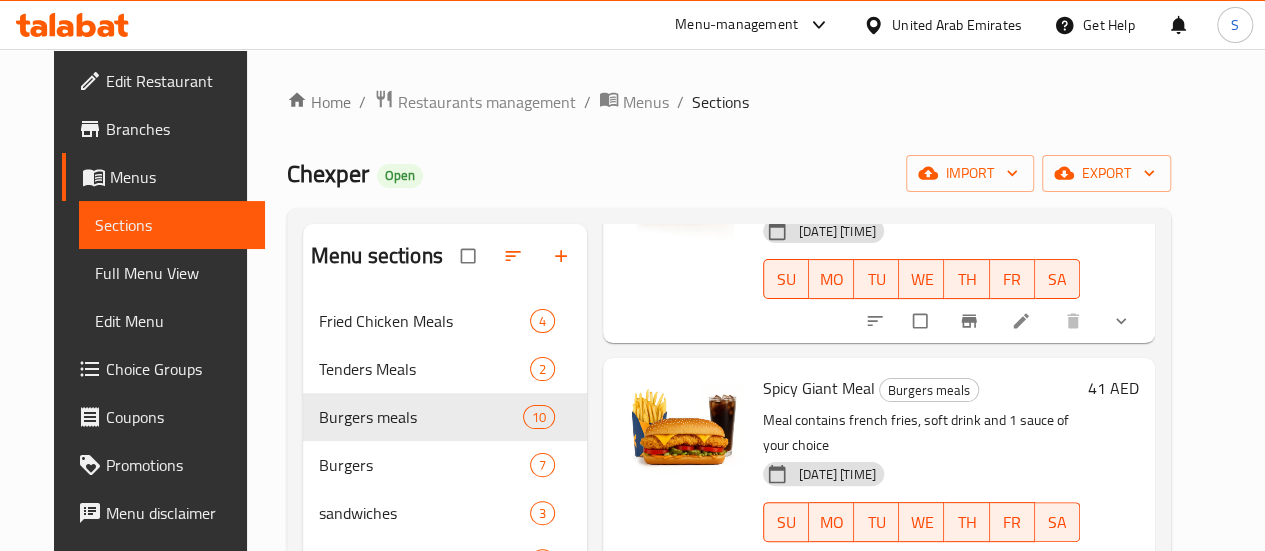 scroll, scrollTop: 1738, scrollLeft: 0, axis: vertical 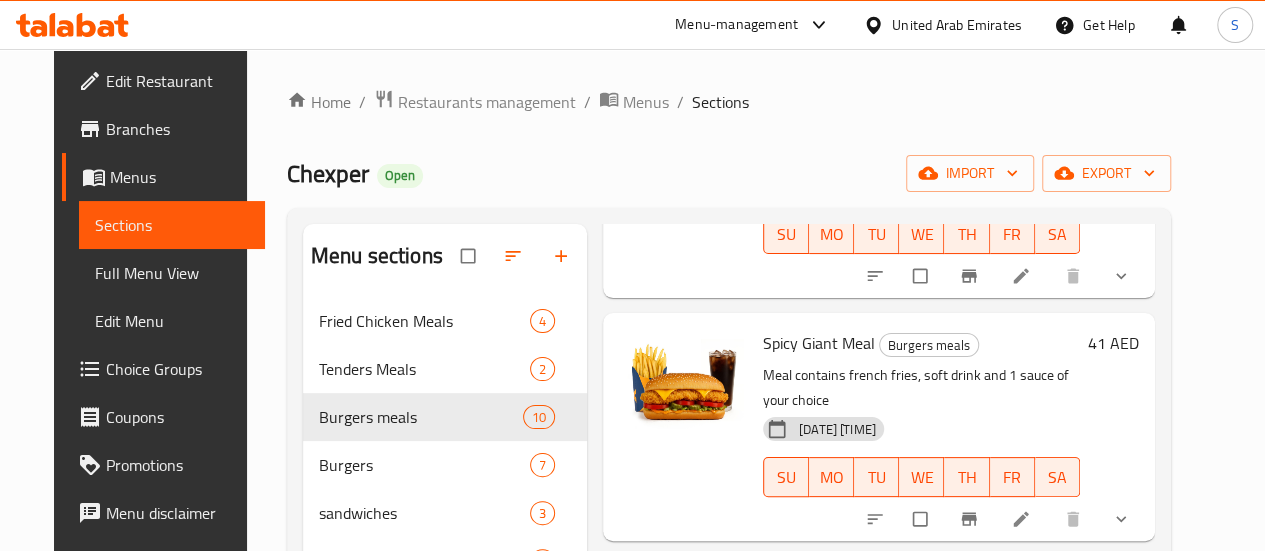 click on "Chex Chicken Burger Meal" at bounding box center (852, 586) 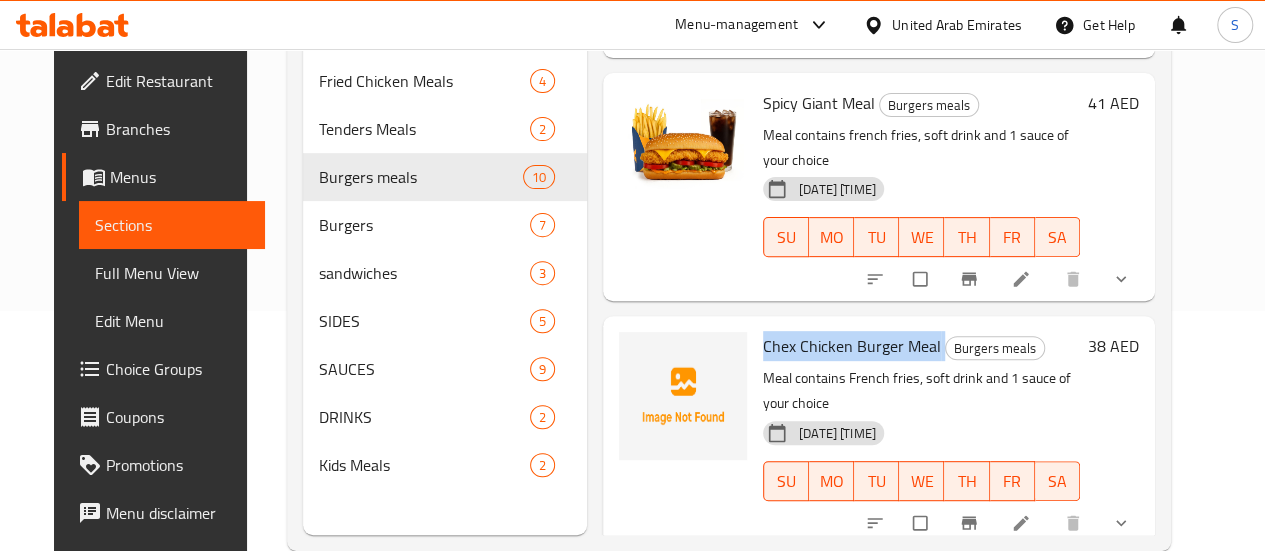 scroll, scrollTop: 280, scrollLeft: 0, axis: vertical 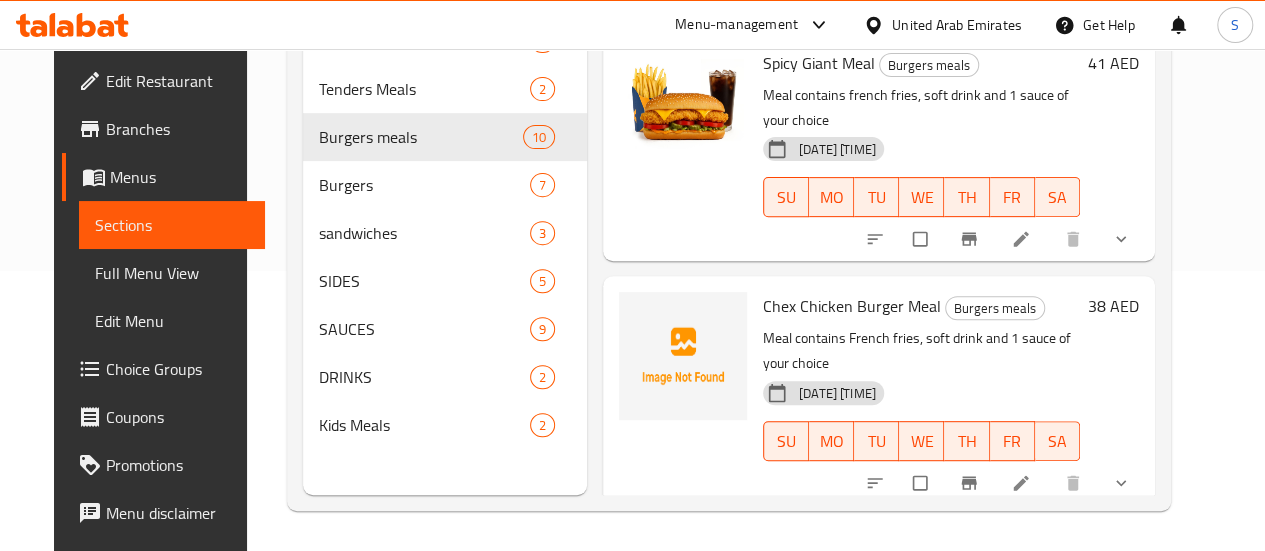 drag, startPoint x: 682, startPoint y: 293, endPoint x: 890, endPoint y: 293, distance: 208 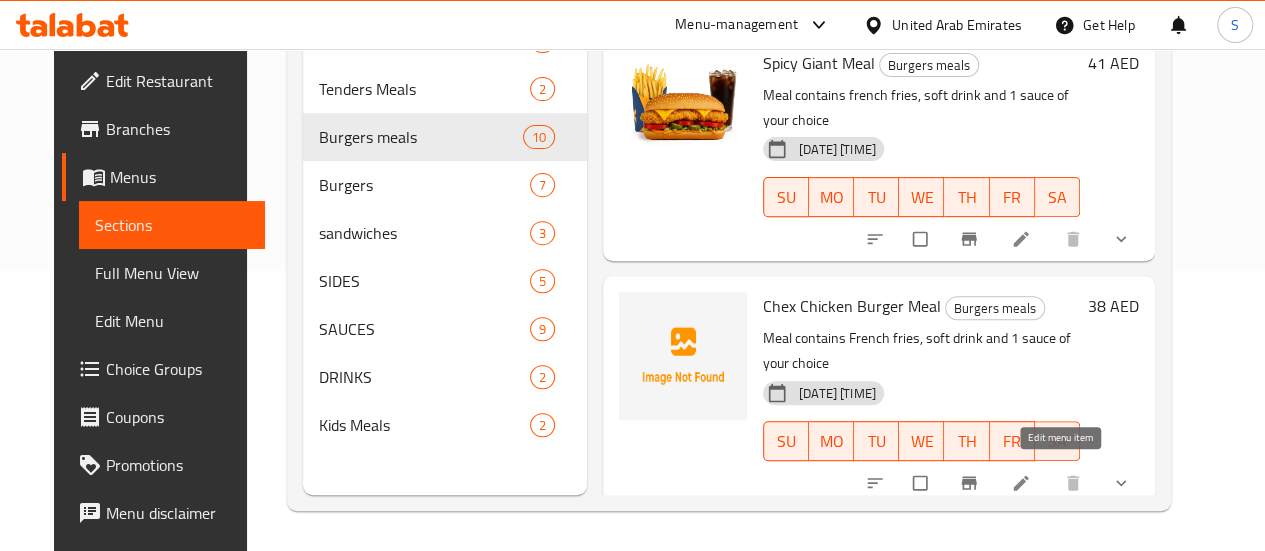 click 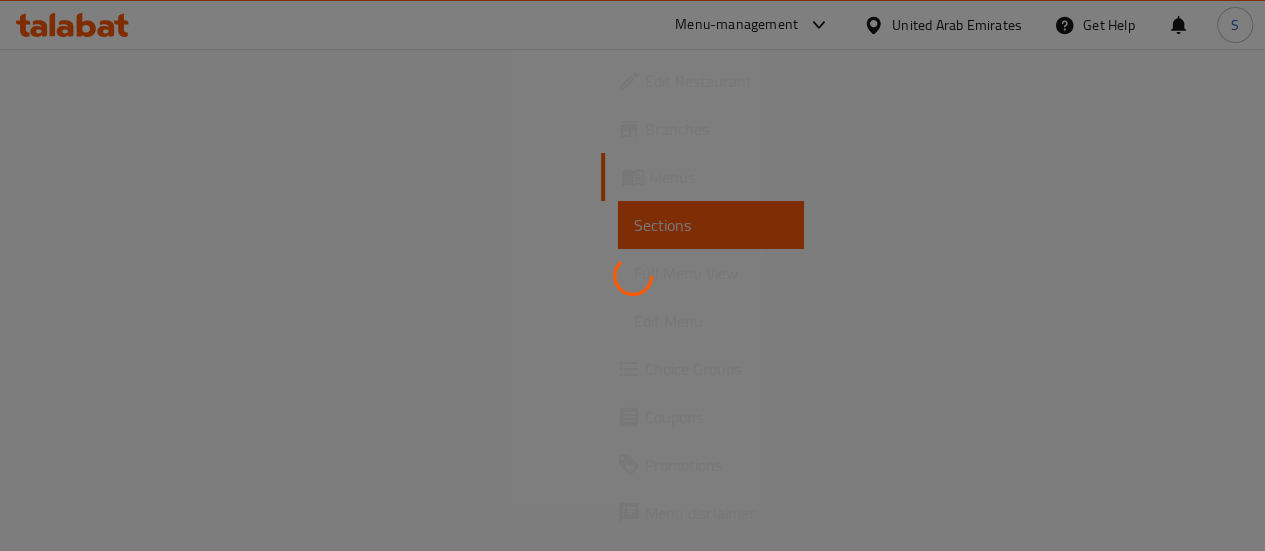 scroll, scrollTop: 0, scrollLeft: 0, axis: both 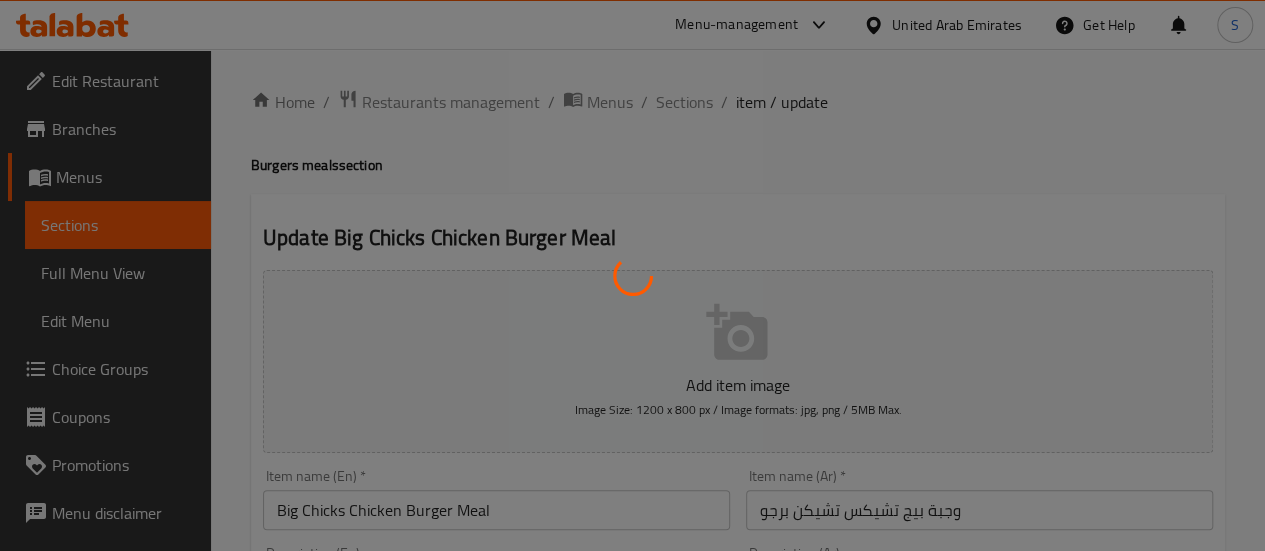 type on "مشروبات غازية" 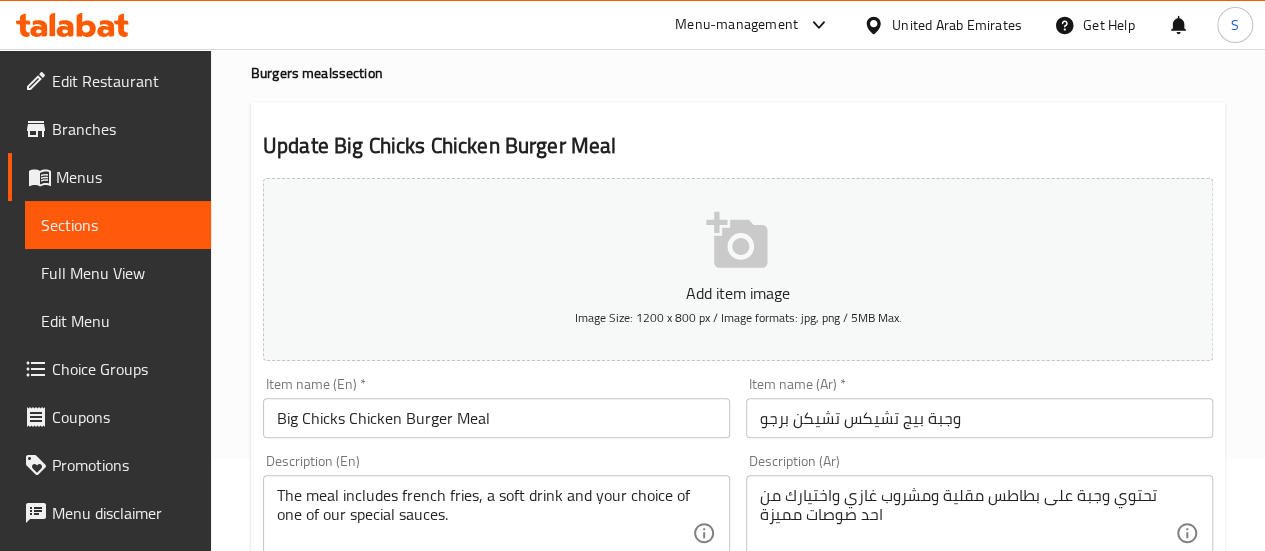 scroll, scrollTop: 200, scrollLeft: 0, axis: vertical 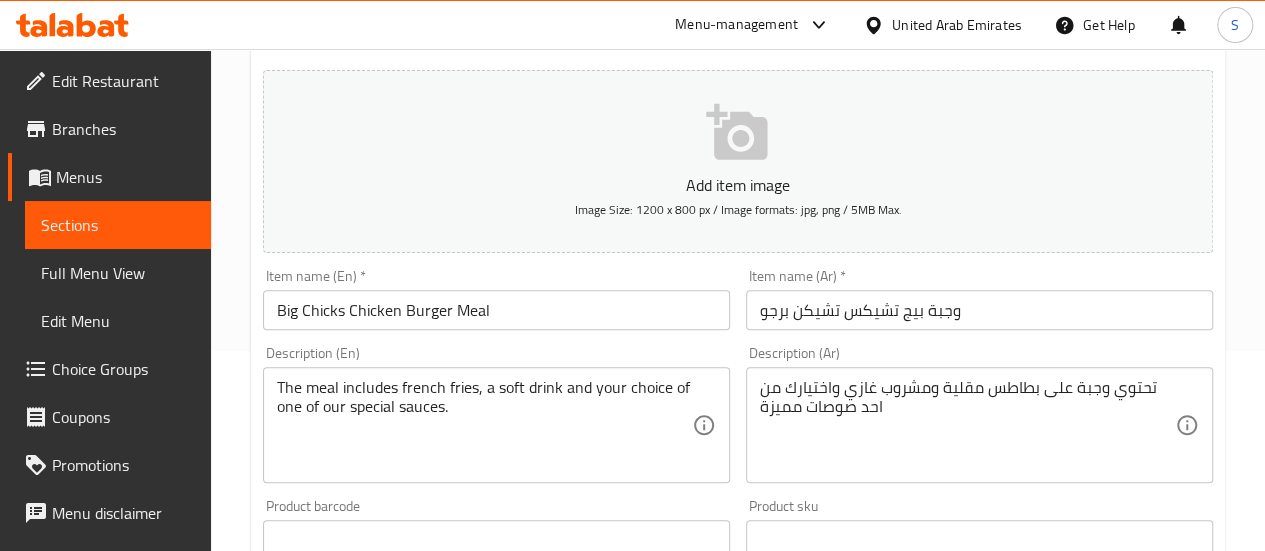 click on "وجبة بيج تشيكس تشيكن برجو" at bounding box center (979, 310) 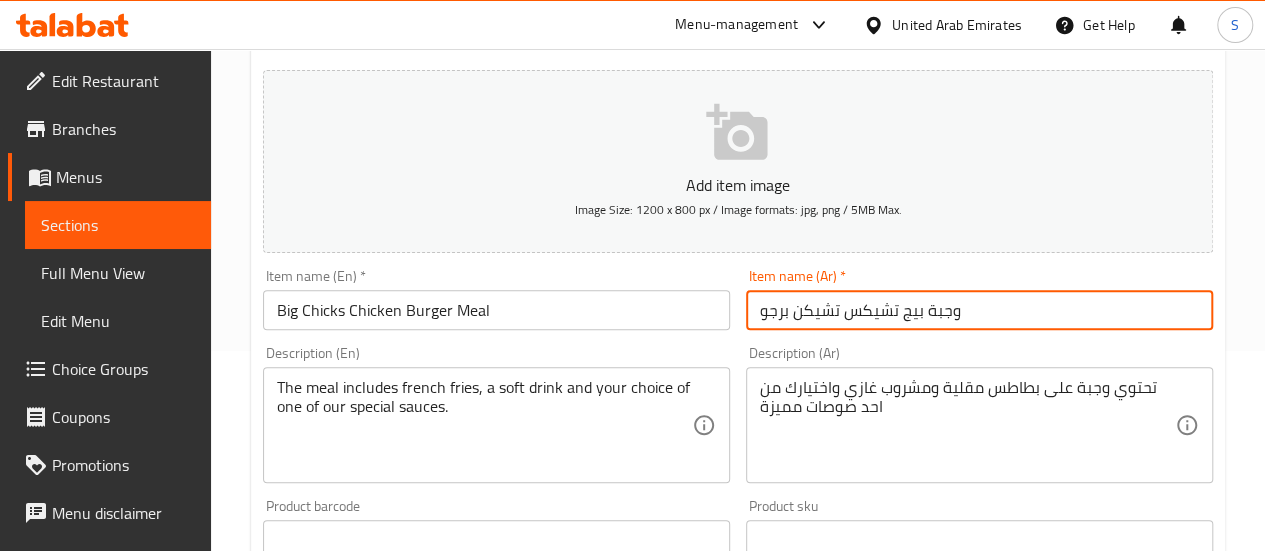 click on "وجبة بيج تشيكس تشيكن برجو" at bounding box center [979, 310] 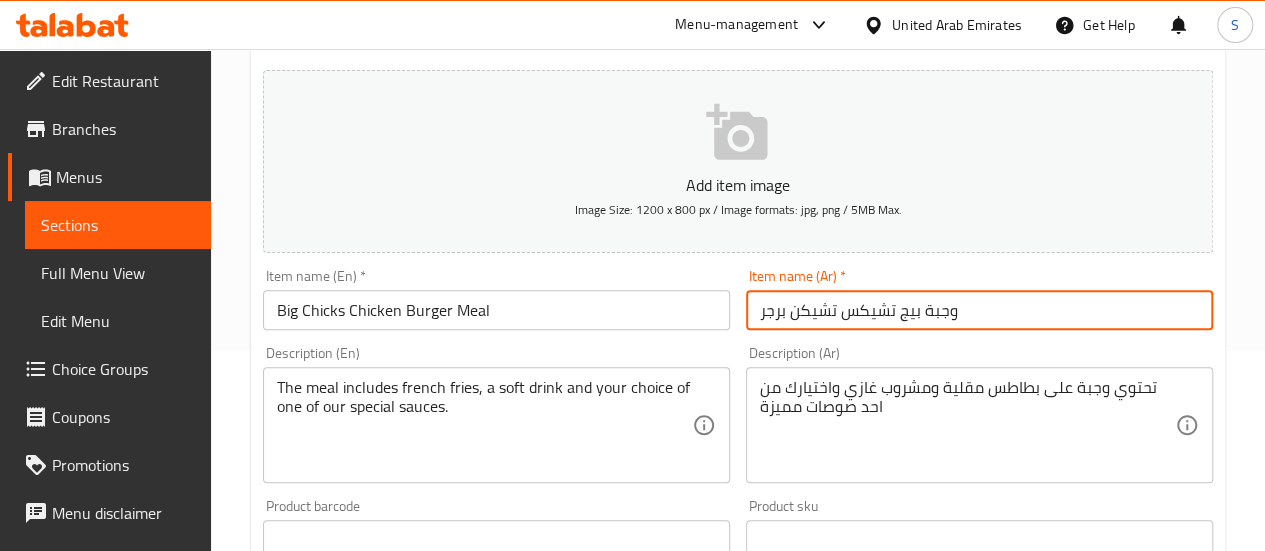 type on "وجبة بيج تشيكس تشيكن برجر" 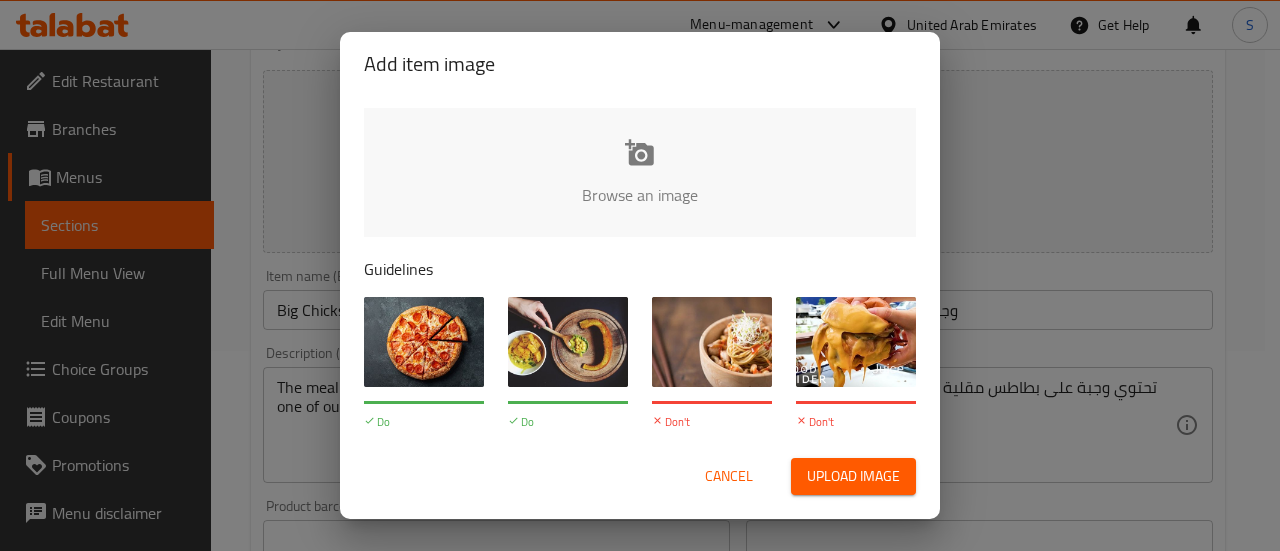 click on "Upload image" at bounding box center [853, 476] 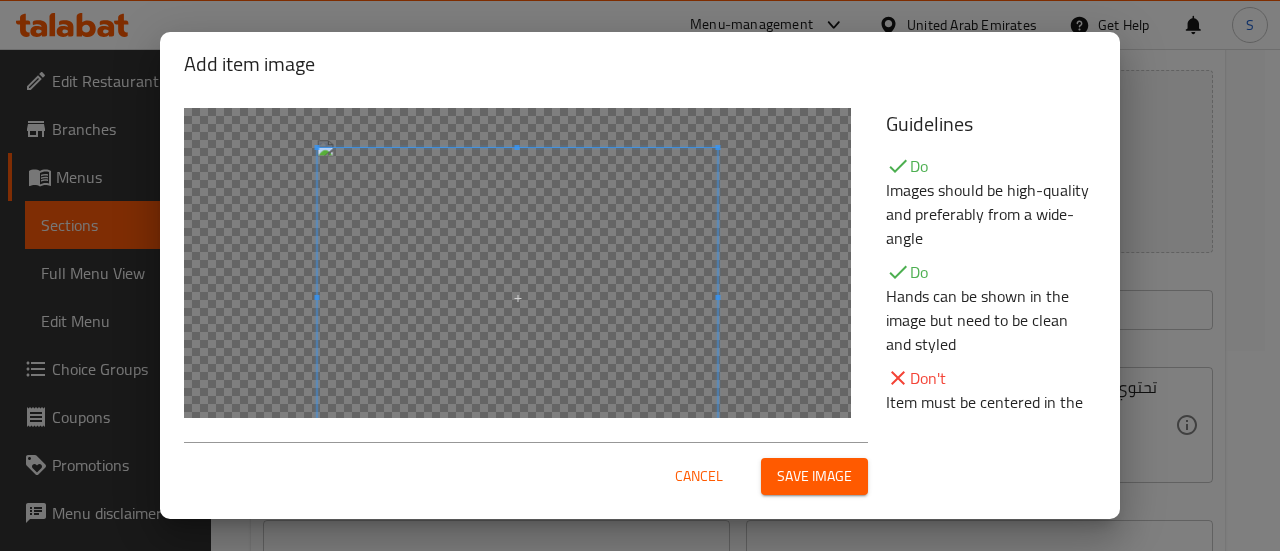 click on "Save image" at bounding box center (814, 476) 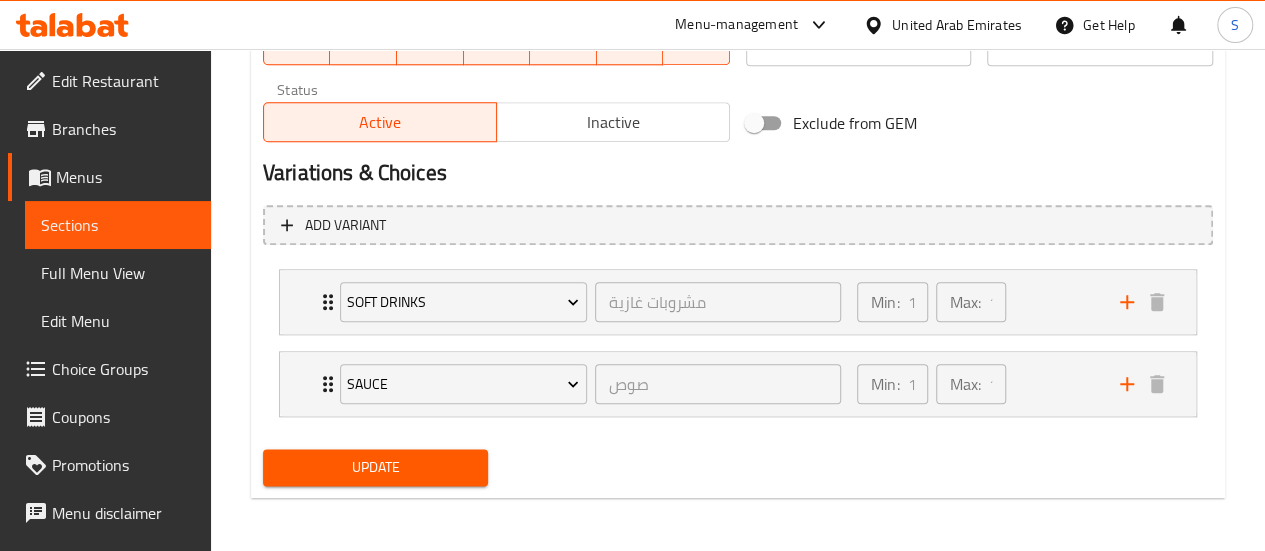 scroll, scrollTop: 1004, scrollLeft: 0, axis: vertical 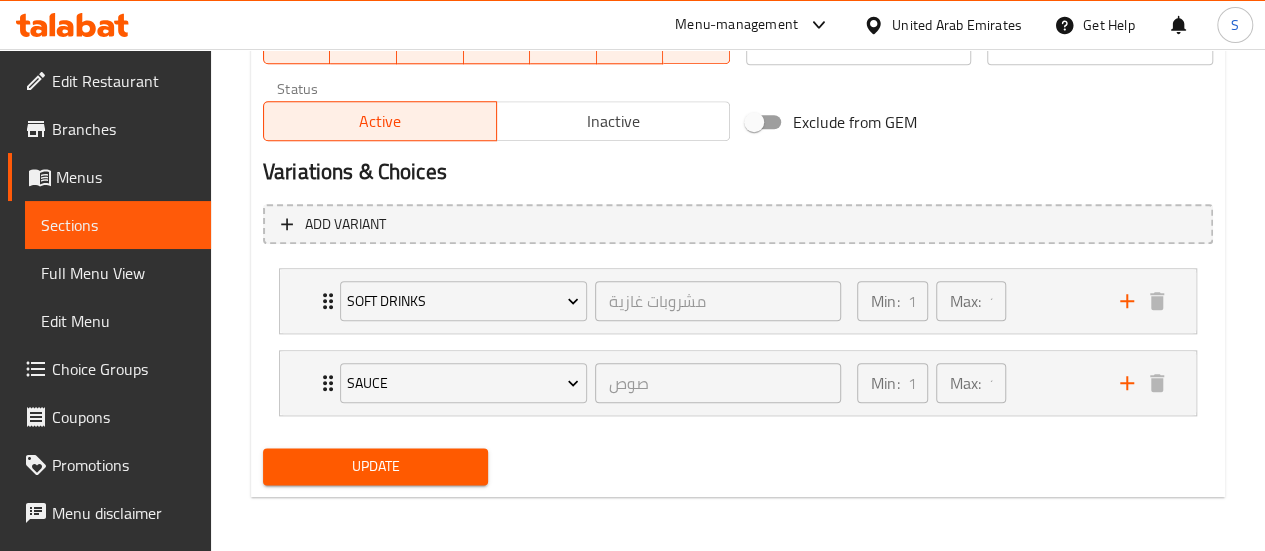 click on "Update" at bounding box center (376, 466) 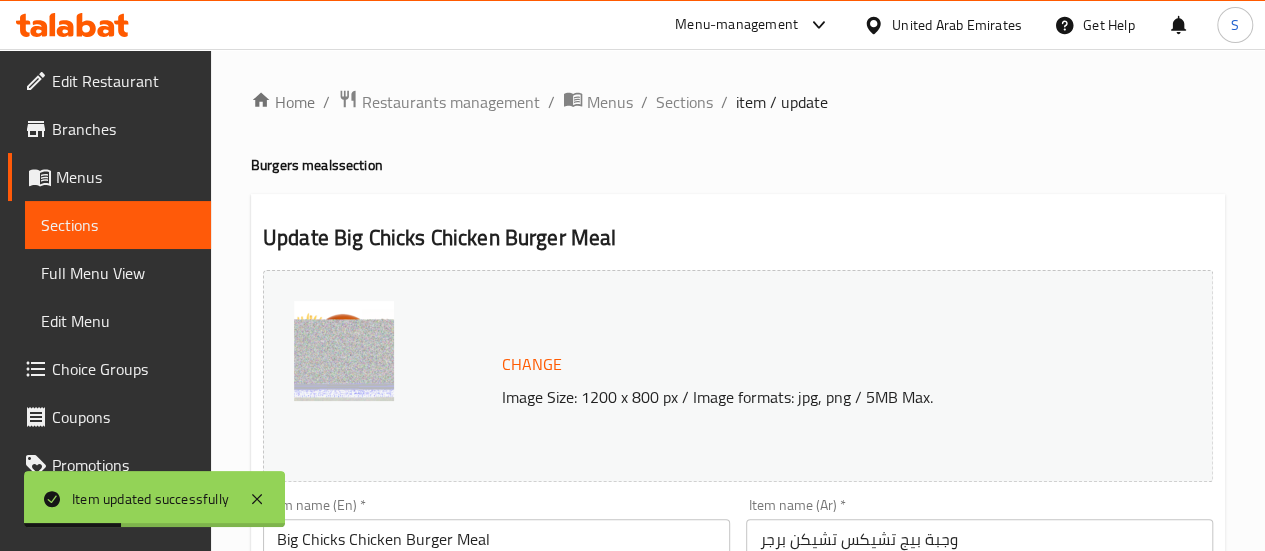 scroll, scrollTop: 0, scrollLeft: 0, axis: both 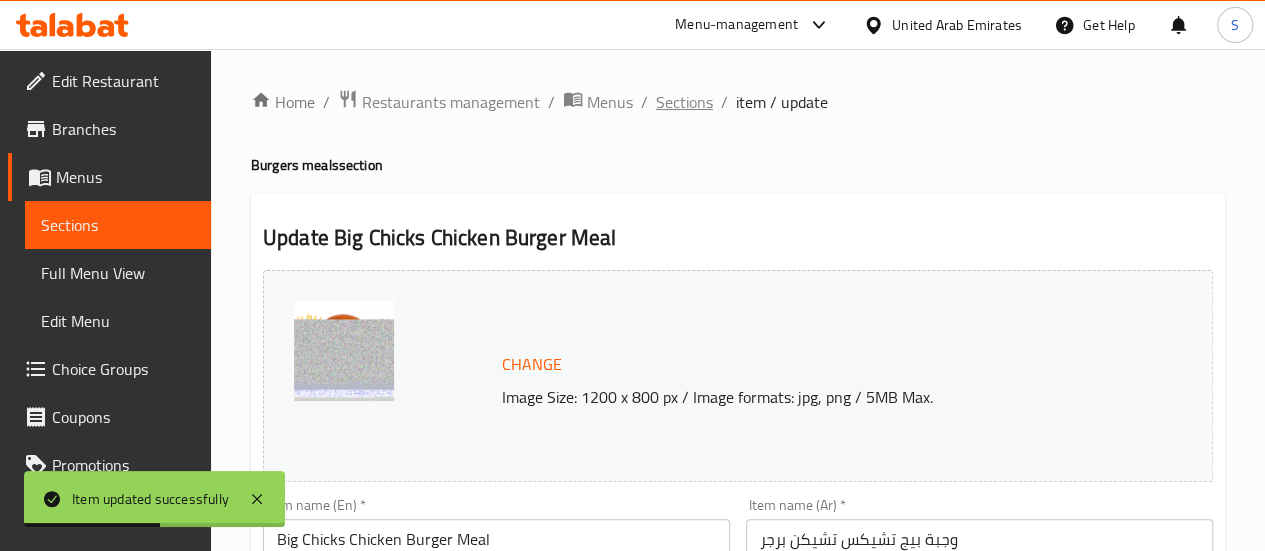click on "Sections" at bounding box center (684, 102) 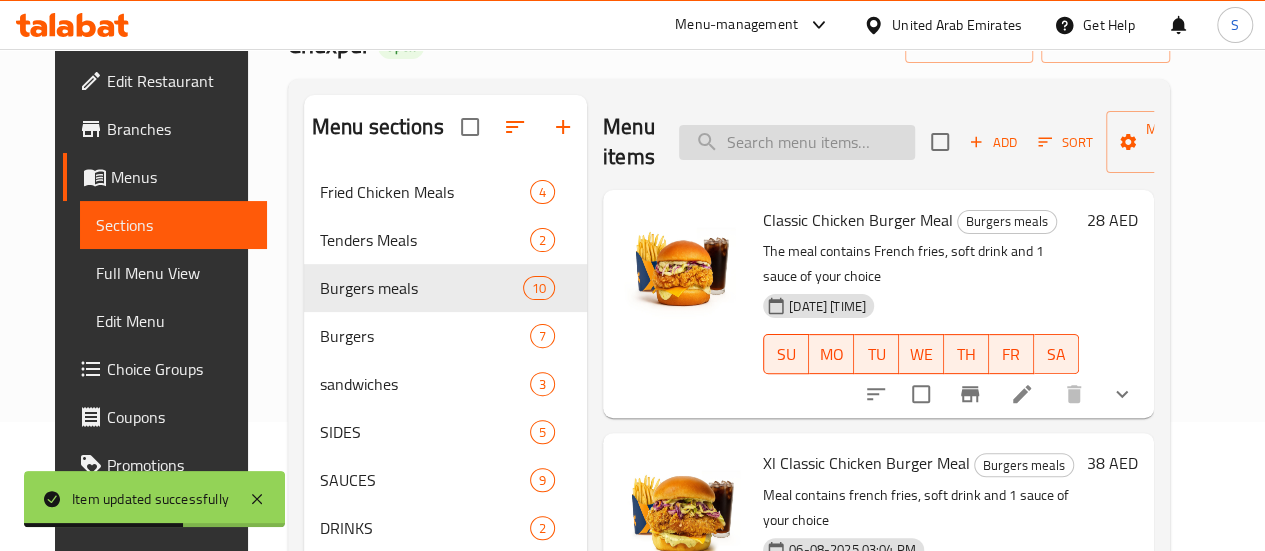 scroll, scrollTop: 280, scrollLeft: 0, axis: vertical 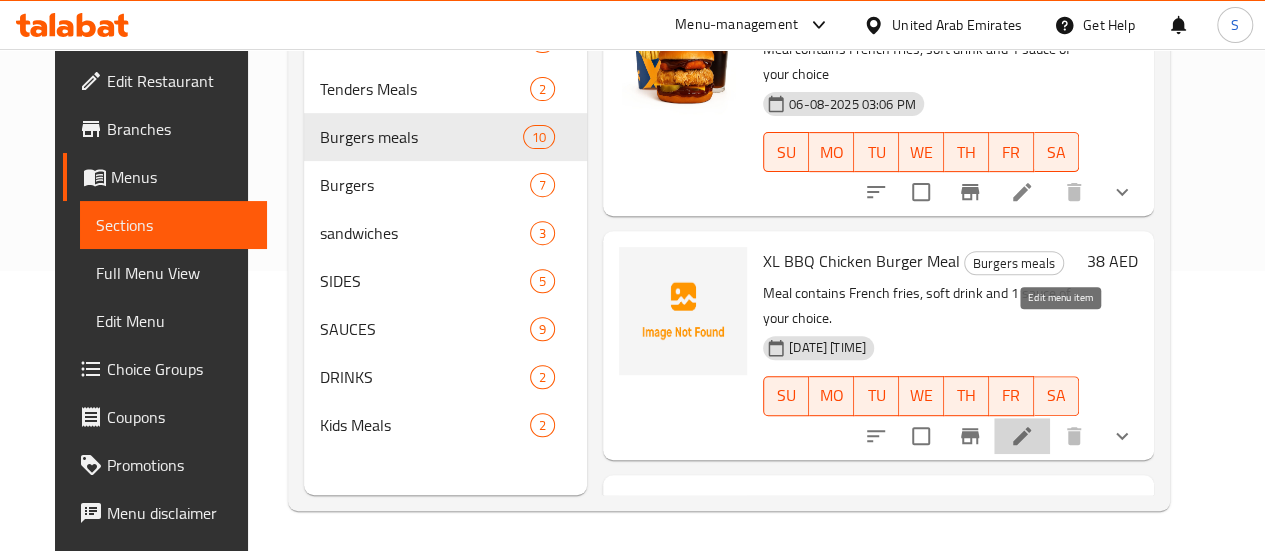 click 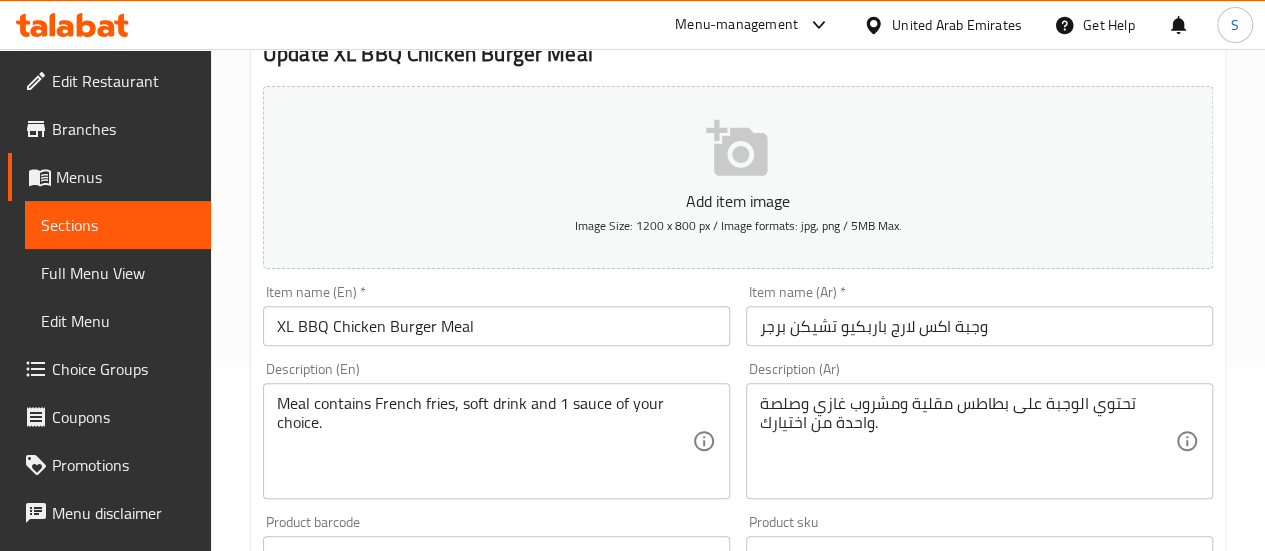 scroll, scrollTop: 200, scrollLeft: 0, axis: vertical 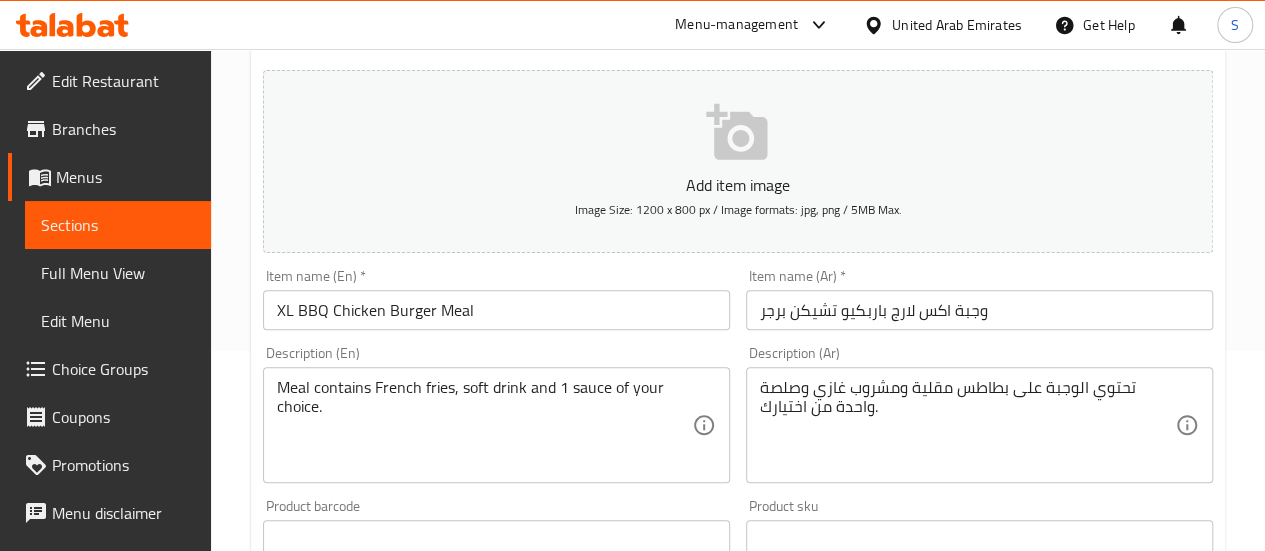click on "Add item image Image Size: 1200 x 800 px / Image formats: jpg, png / 5MB Max." at bounding box center (738, 161) 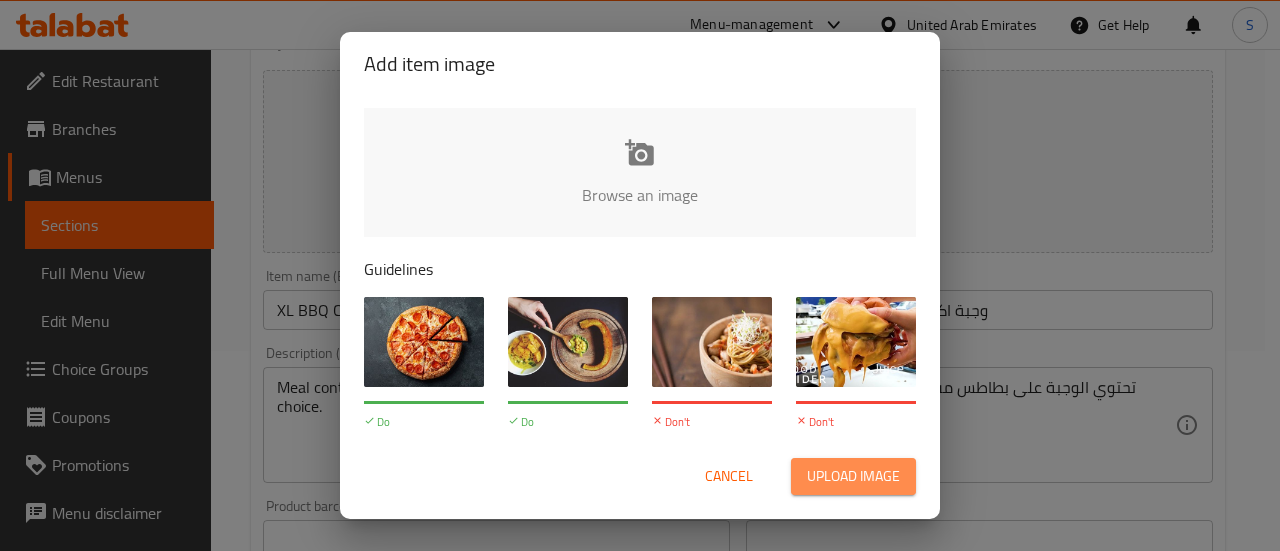 click on "Upload image" at bounding box center (853, 476) 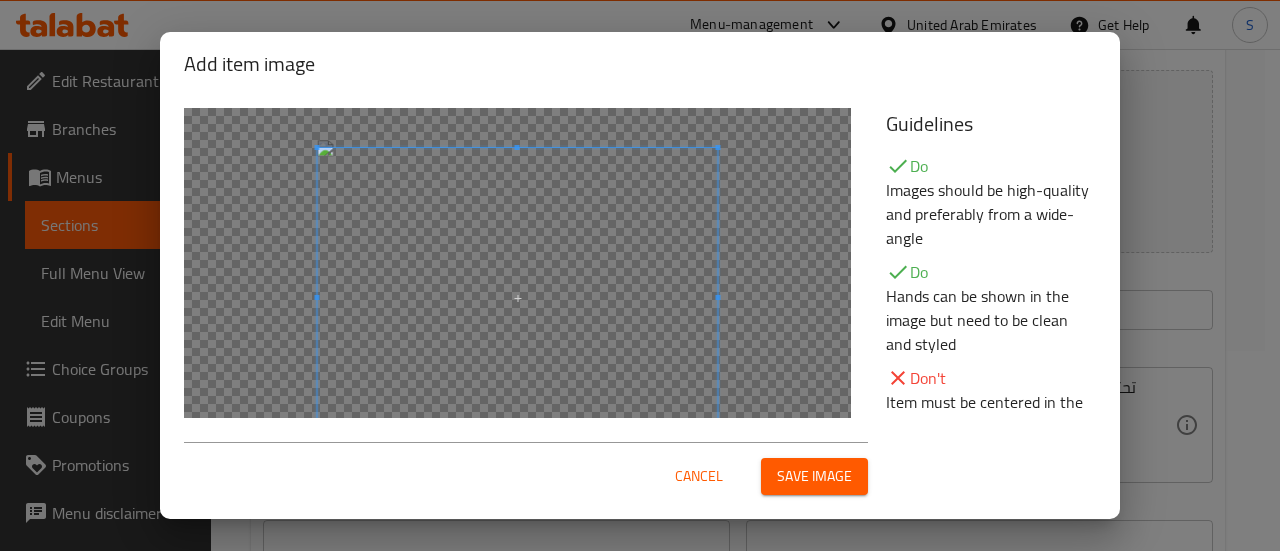 click on "Save image" at bounding box center [814, 476] 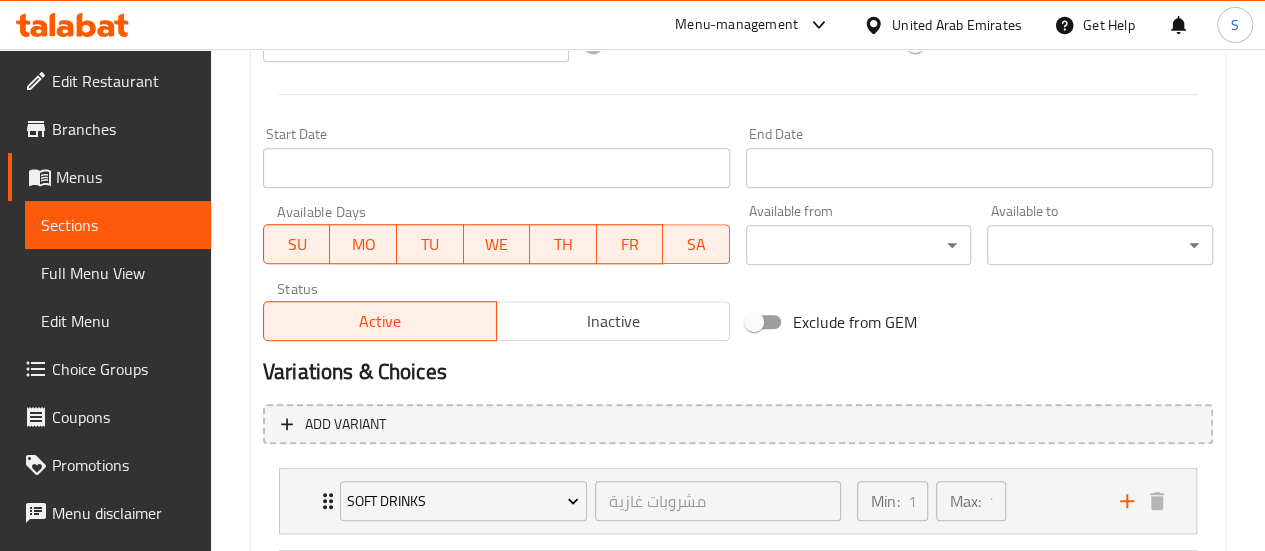 scroll, scrollTop: 1004, scrollLeft: 0, axis: vertical 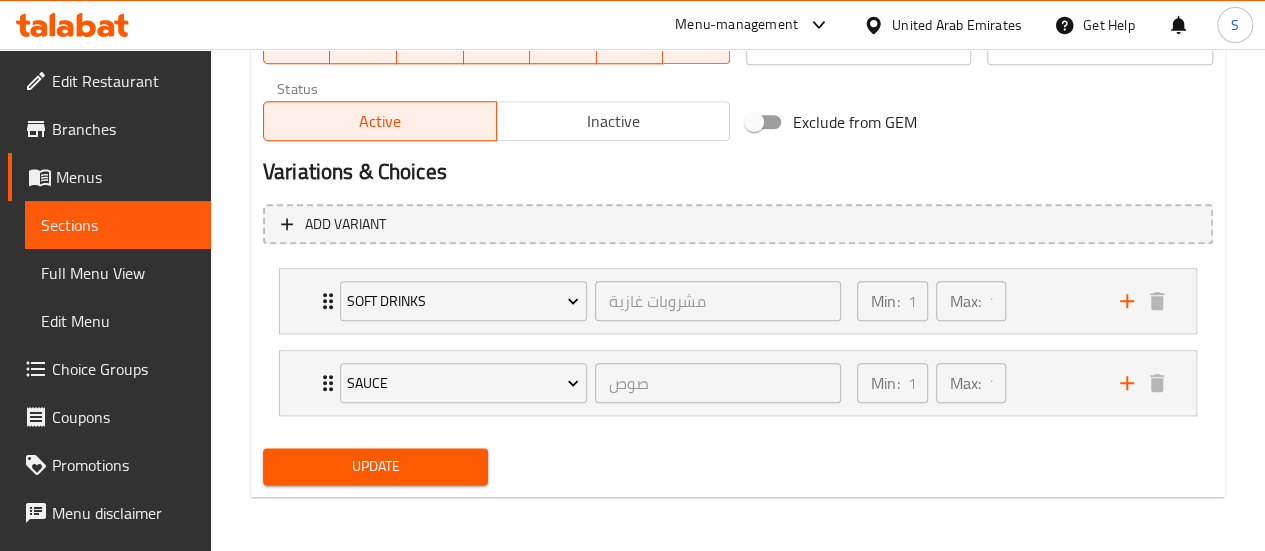 click on "Update" at bounding box center (376, 466) 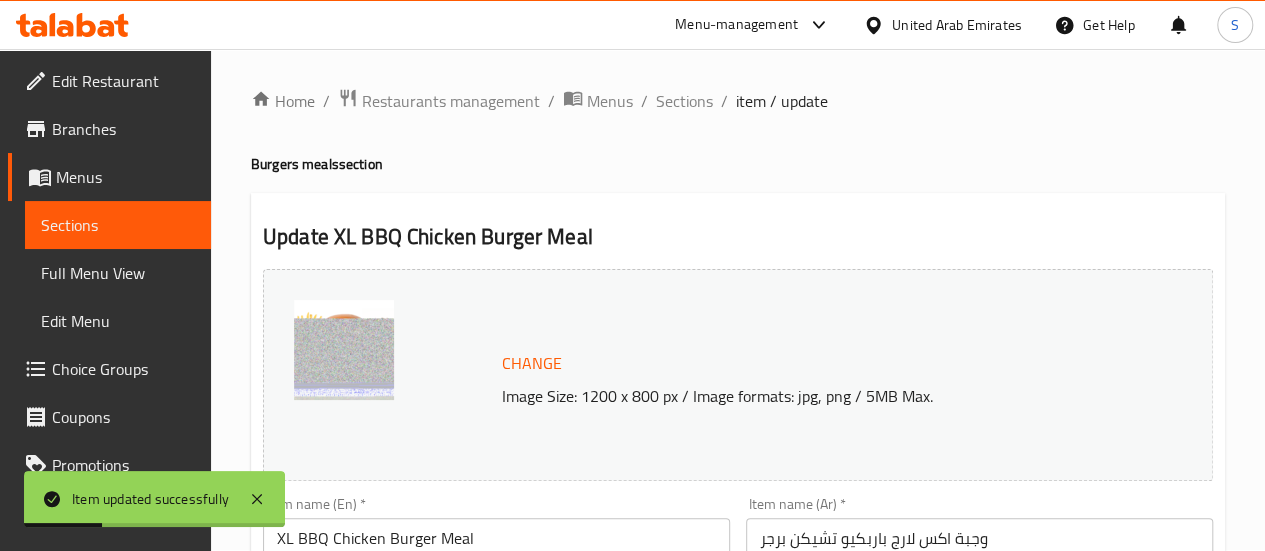 scroll, scrollTop: 0, scrollLeft: 0, axis: both 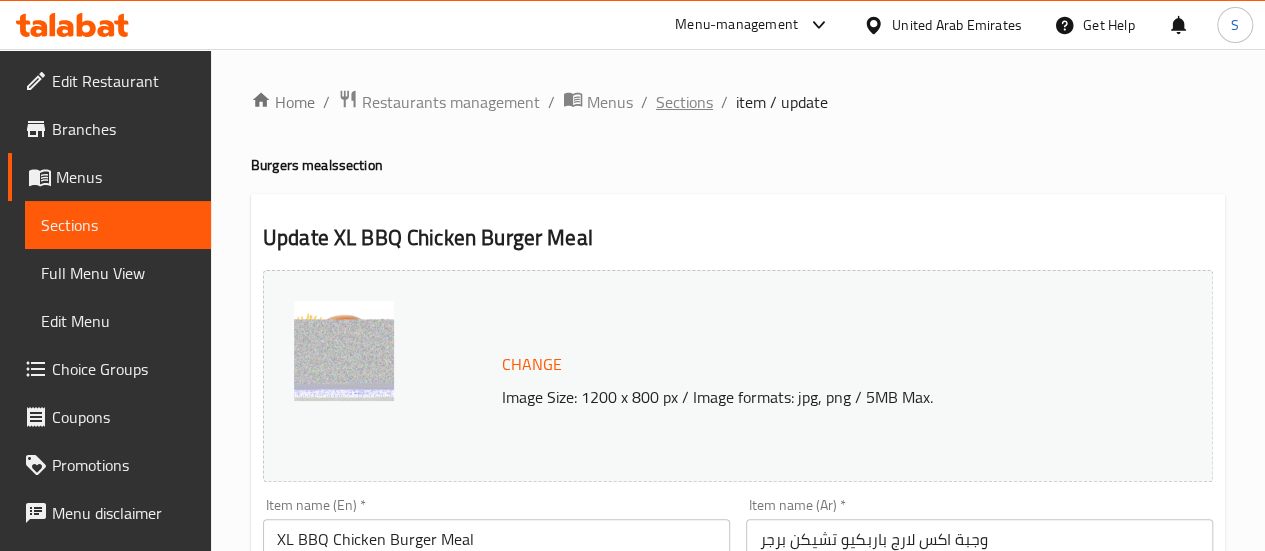 click on "Sections" at bounding box center (684, 102) 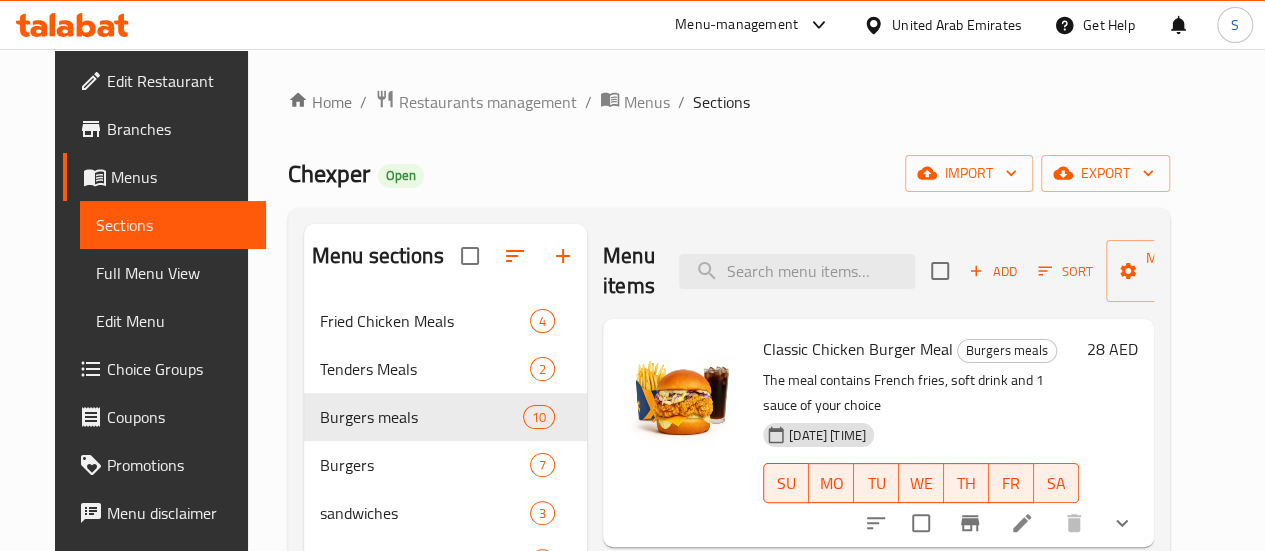 scroll, scrollTop: 100, scrollLeft: 0, axis: vertical 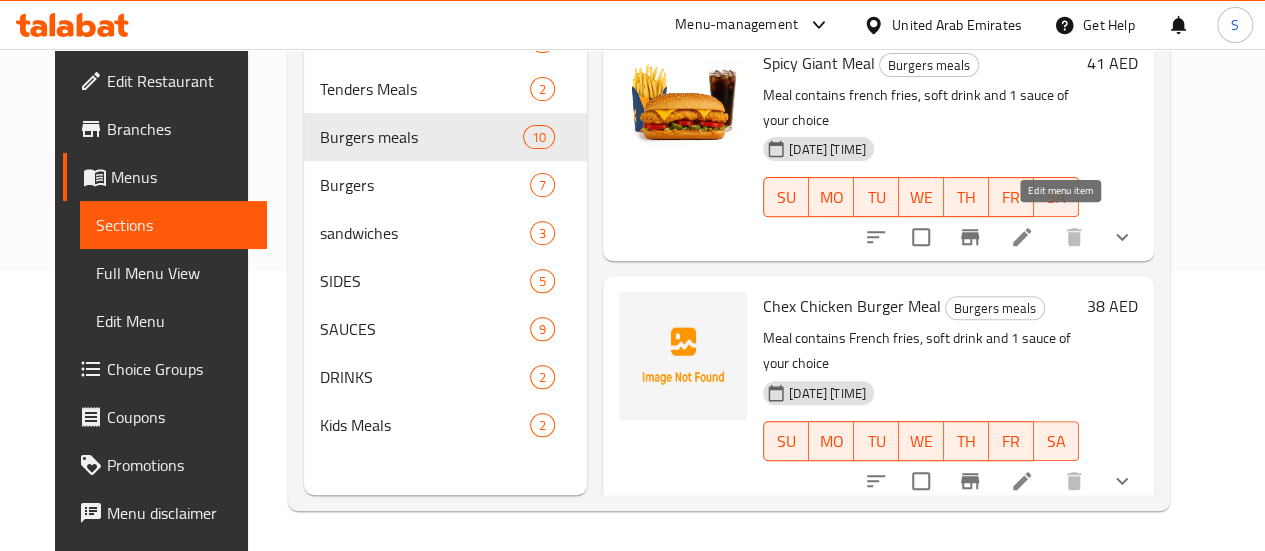 click 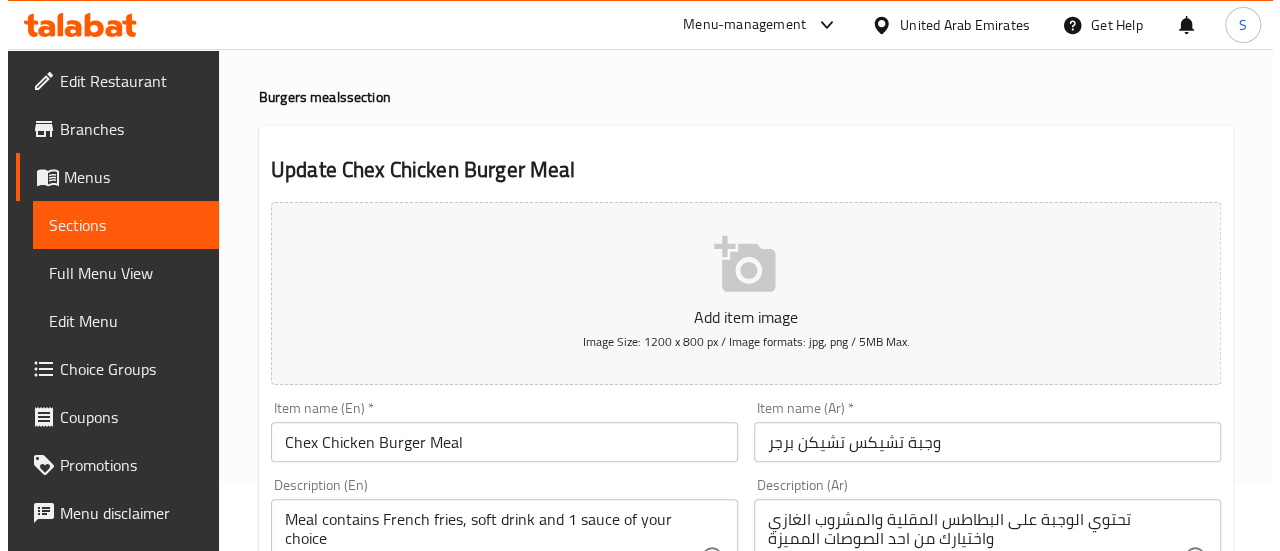 scroll, scrollTop: 100, scrollLeft: 0, axis: vertical 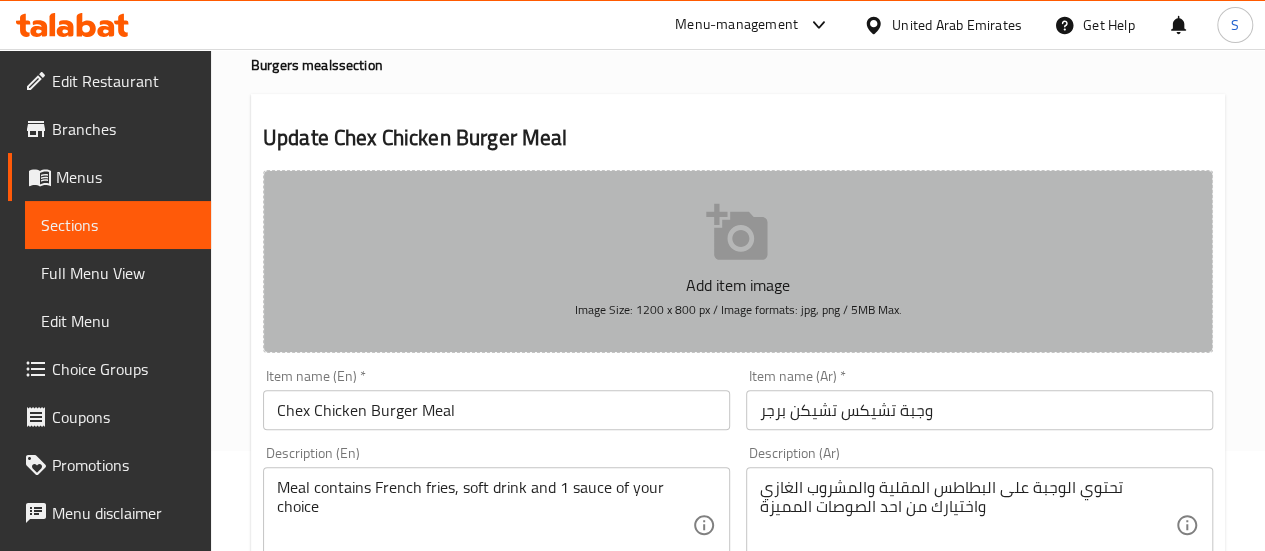 click on "Add item image" at bounding box center [738, 285] 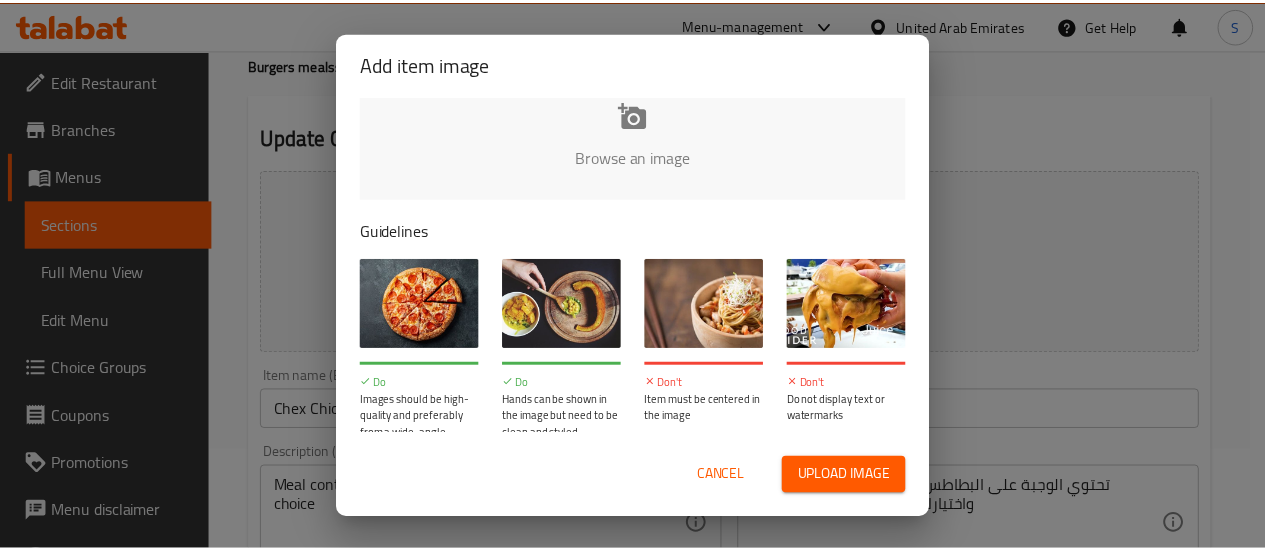 scroll, scrollTop: 54, scrollLeft: 0, axis: vertical 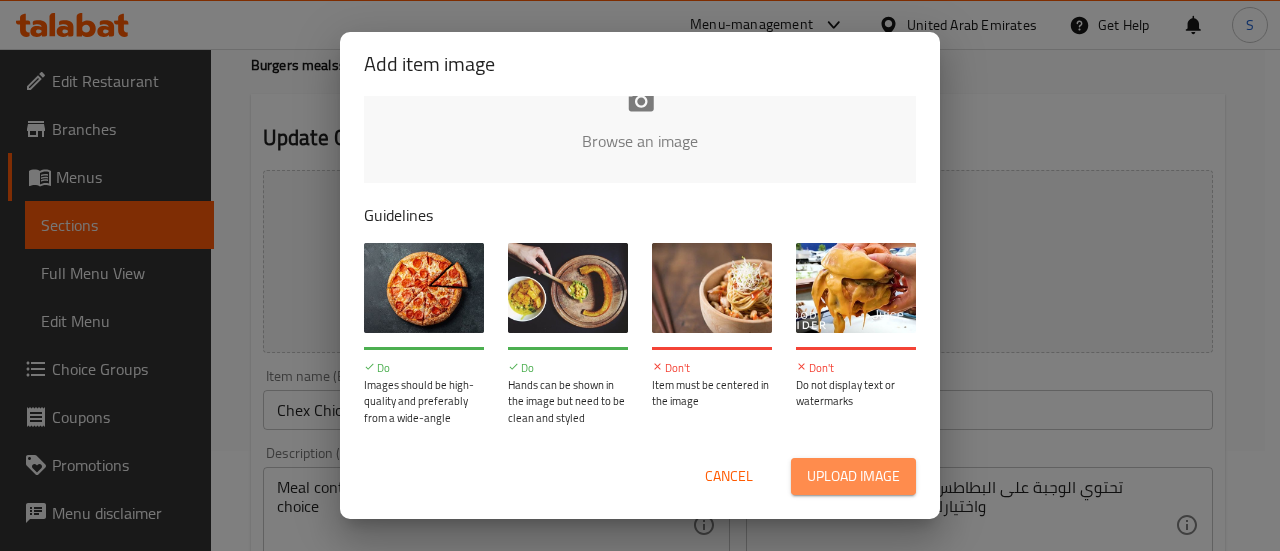 click on "Upload image" at bounding box center [853, 476] 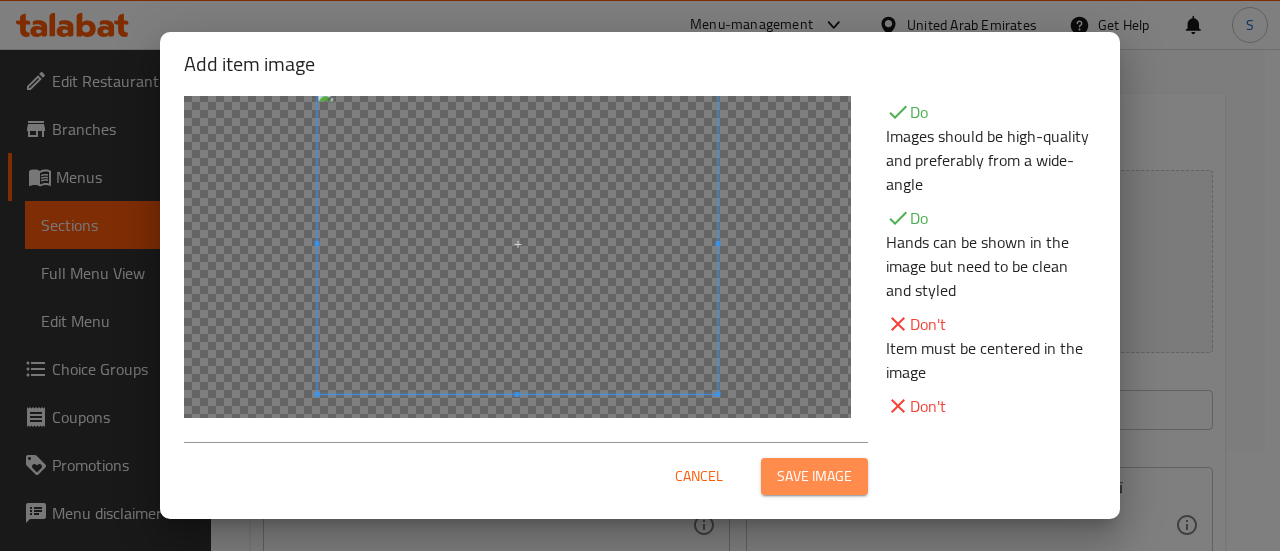 click on "Save image" at bounding box center [814, 476] 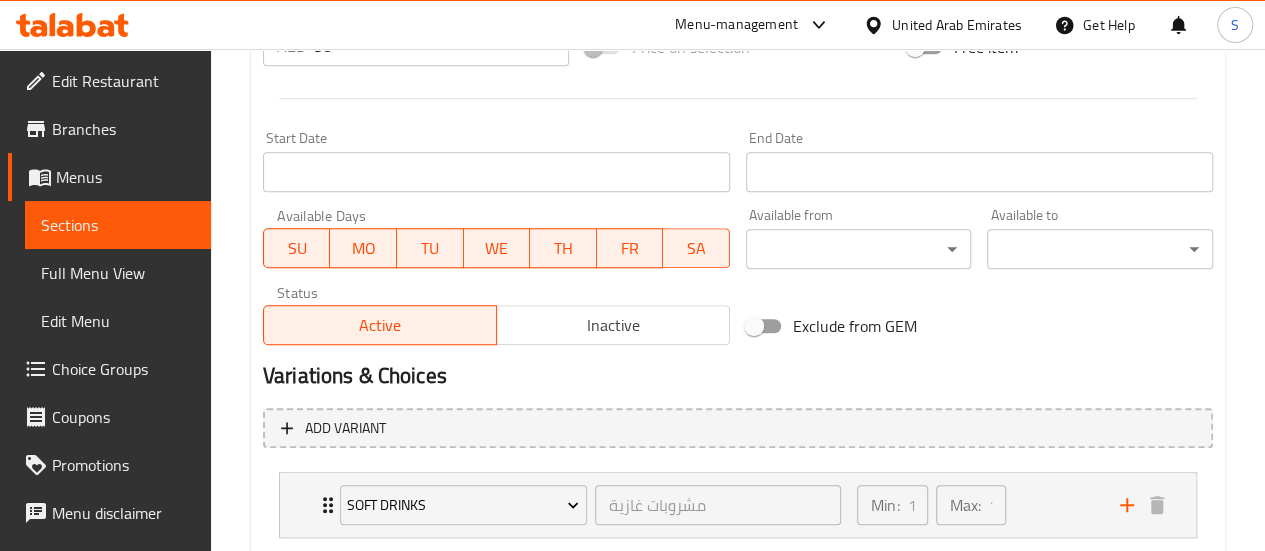 scroll, scrollTop: 1004, scrollLeft: 0, axis: vertical 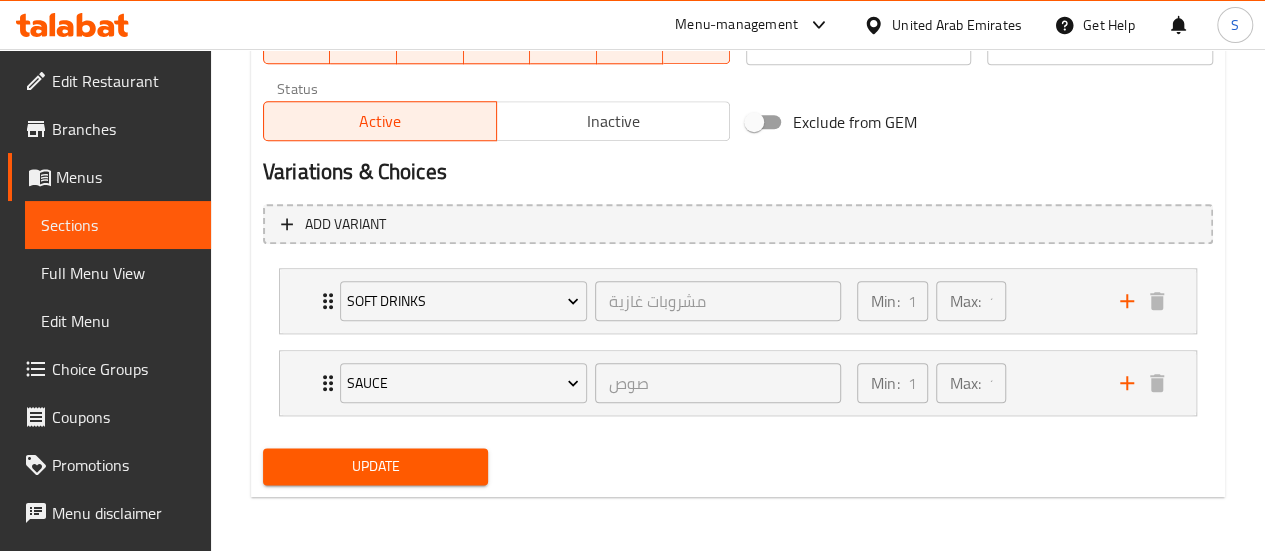 click on "Update" at bounding box center [376, 466] 